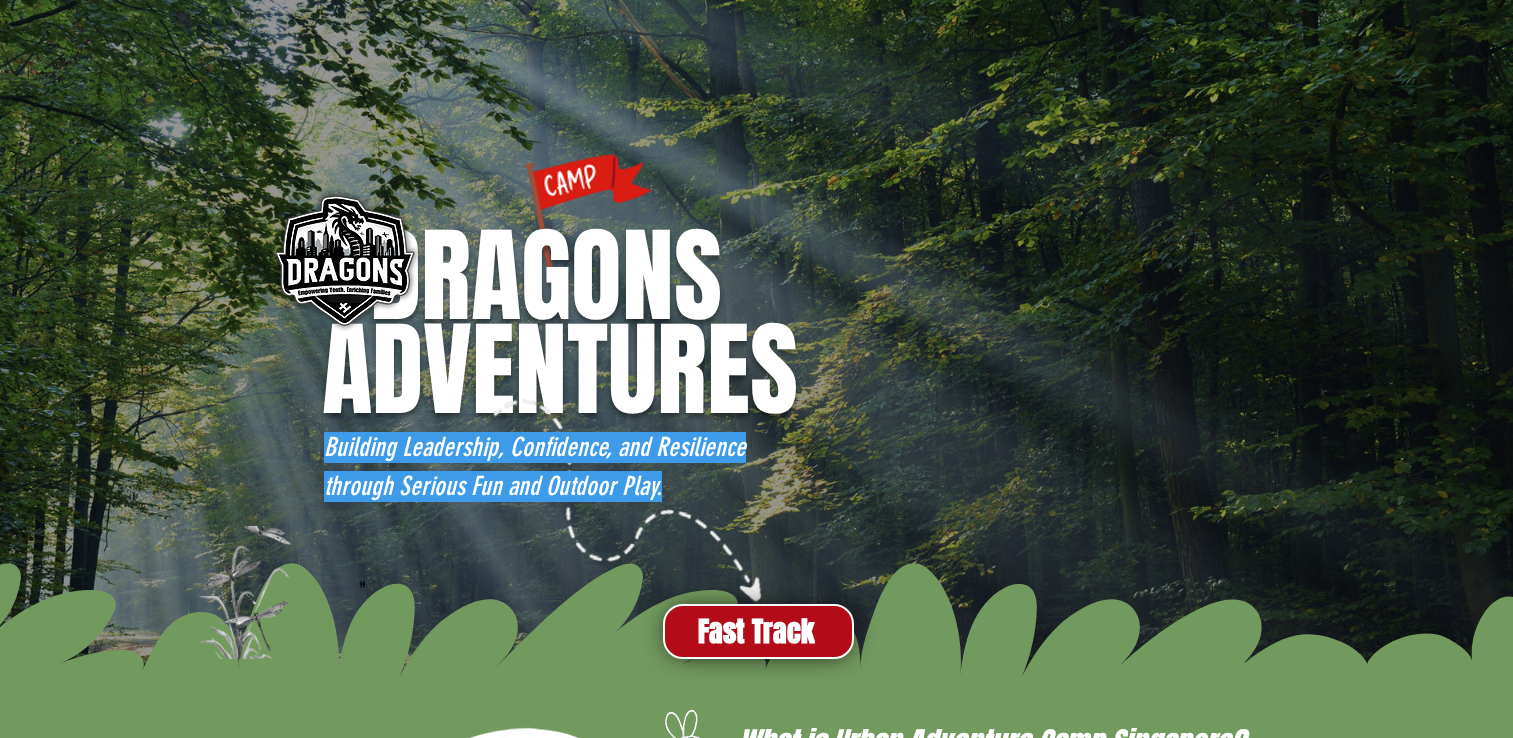 scroll, scrollTop: 0, scrollLeft: 0, axis: both 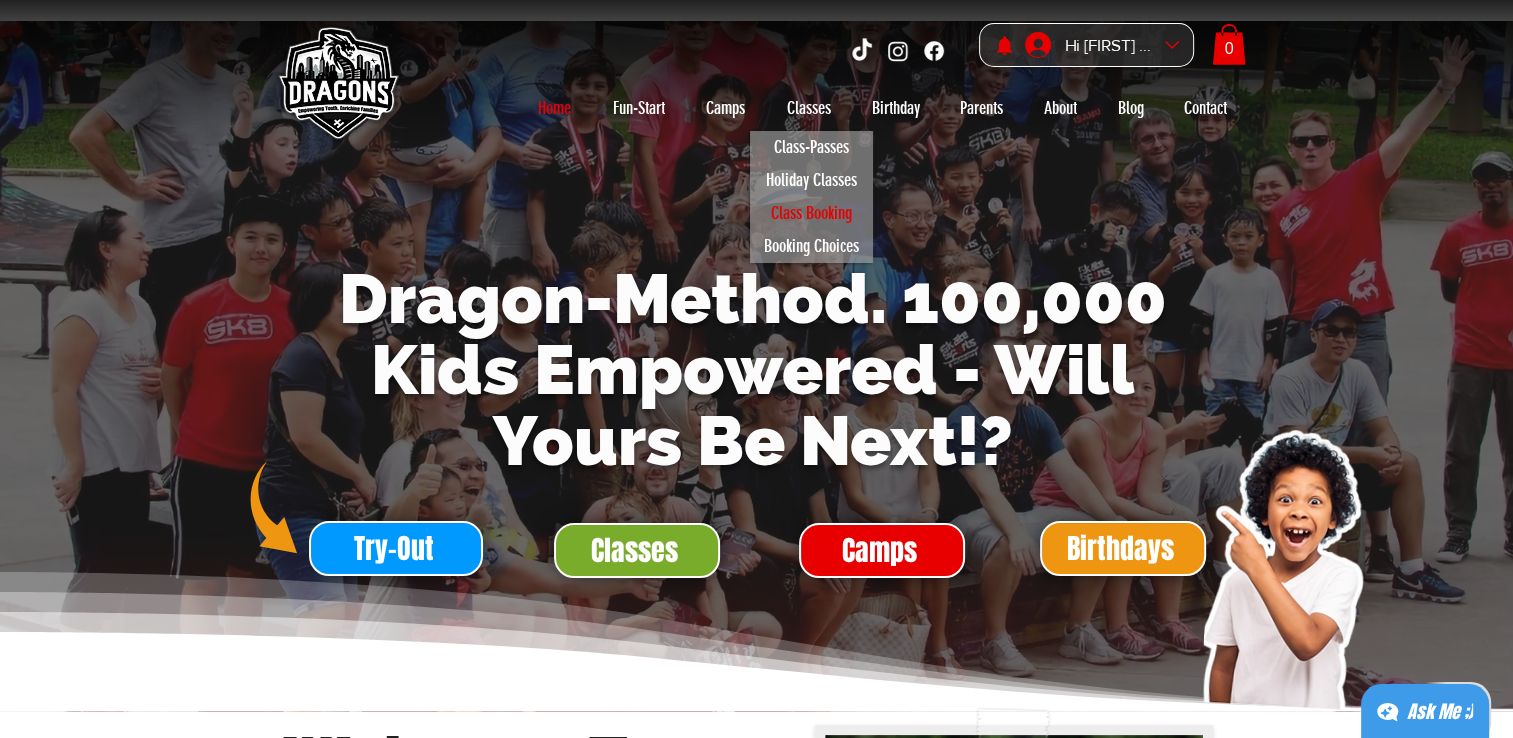 click on "Class Booking" at bounding box center (811, 213) 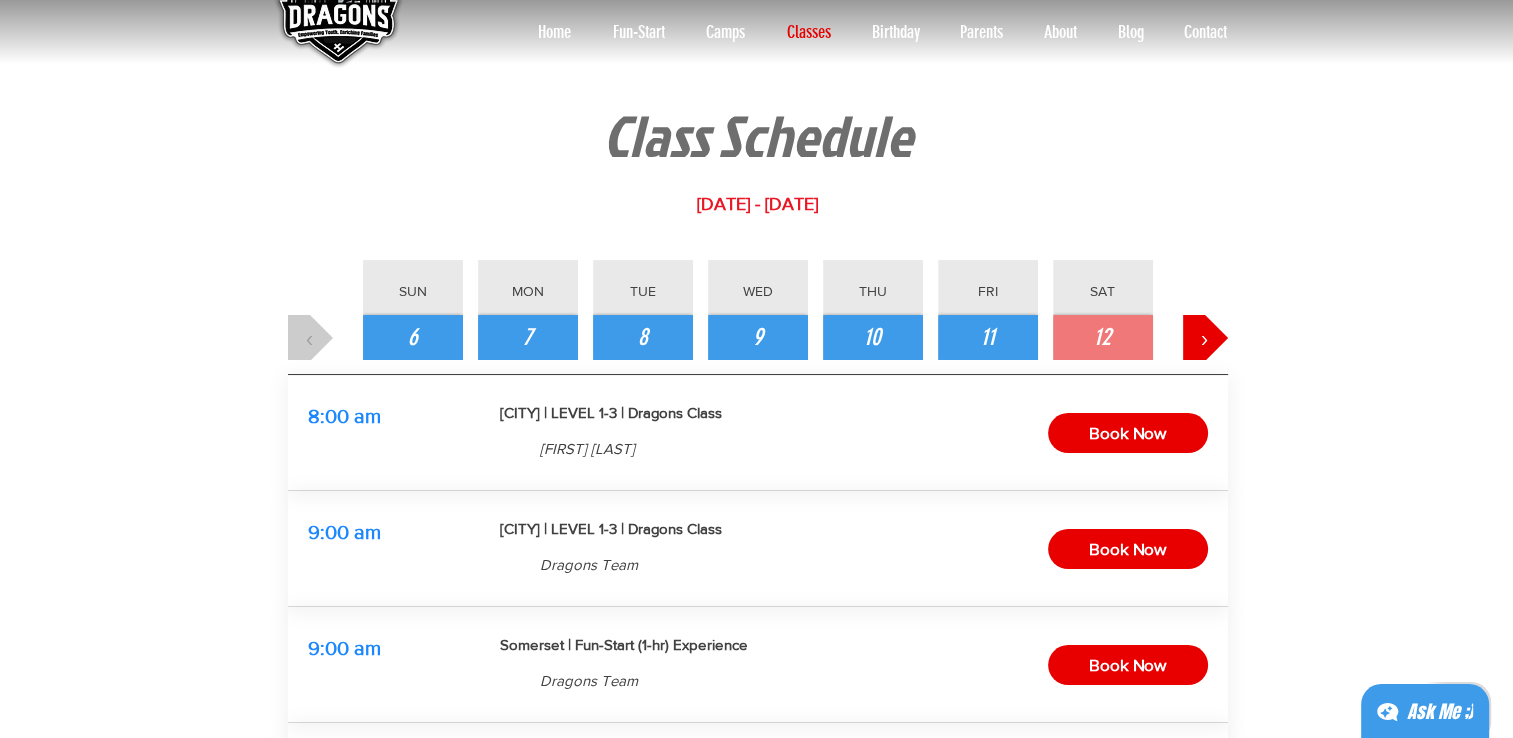 scroll, scrollTop: 0, scrollLeft: 0, axis: both 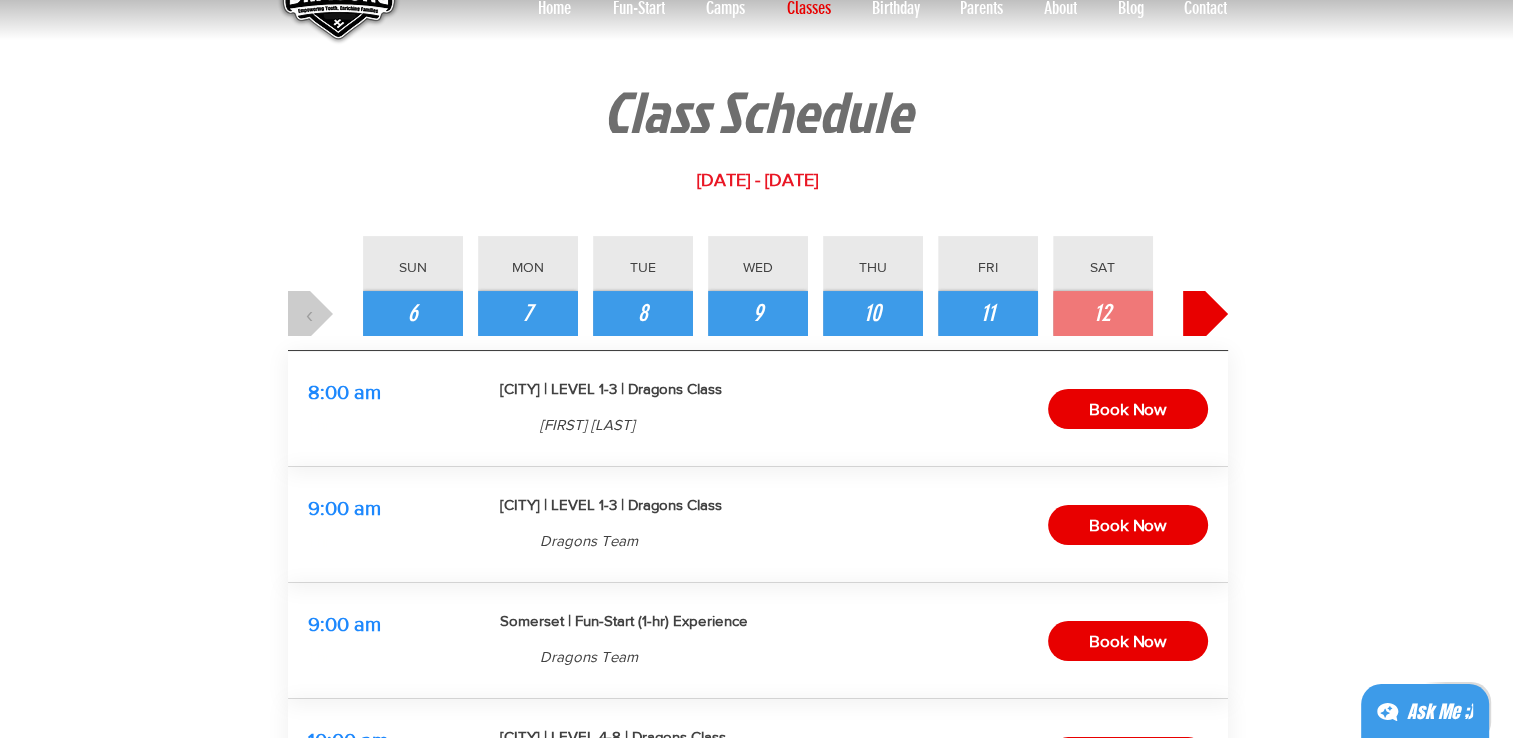 click on "›" at bounding box center (1205, 314) 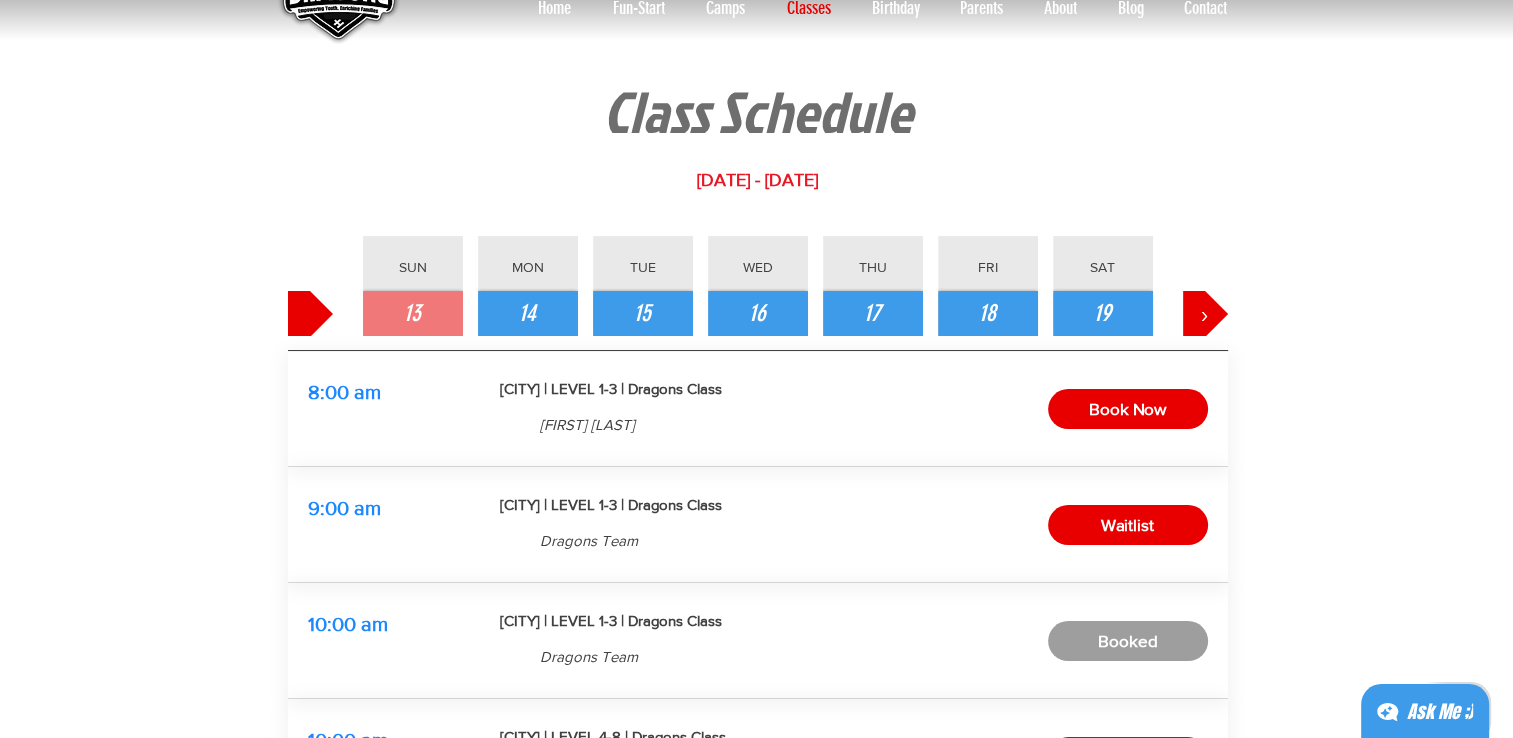 click on "‹" at bounding box center (310, 314) 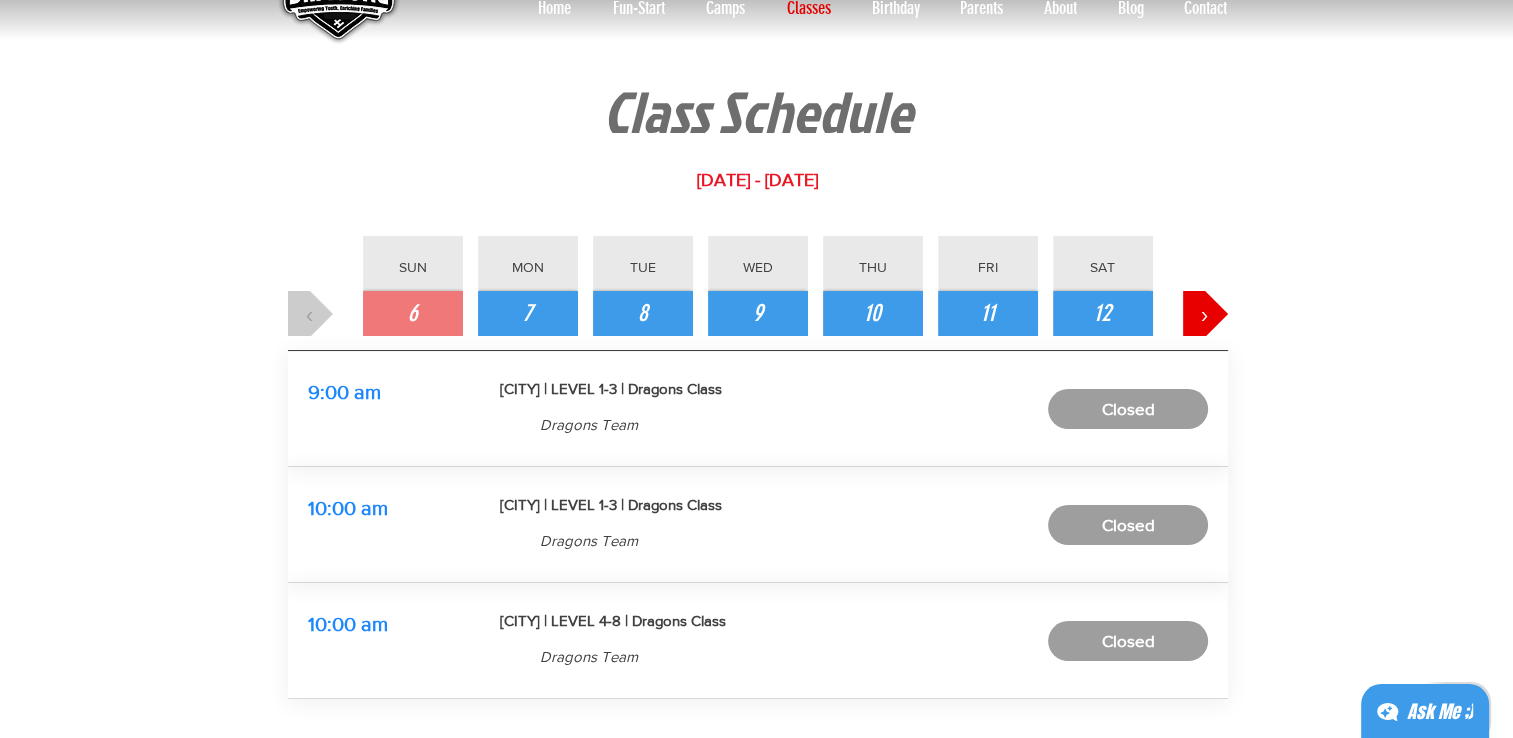click on "‹" at bounding box center [310, 313] 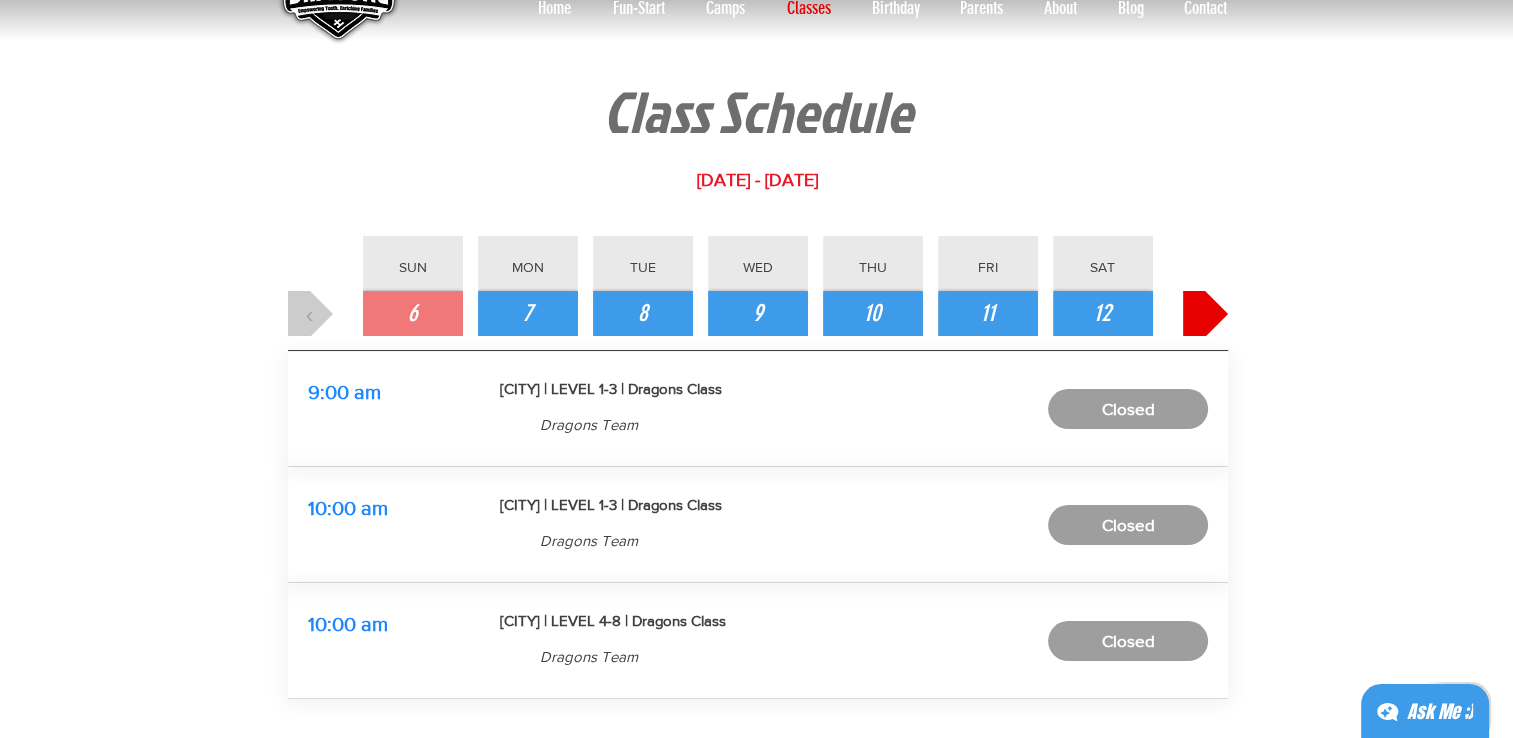 click on "›" at bounding box center [1205, 313] 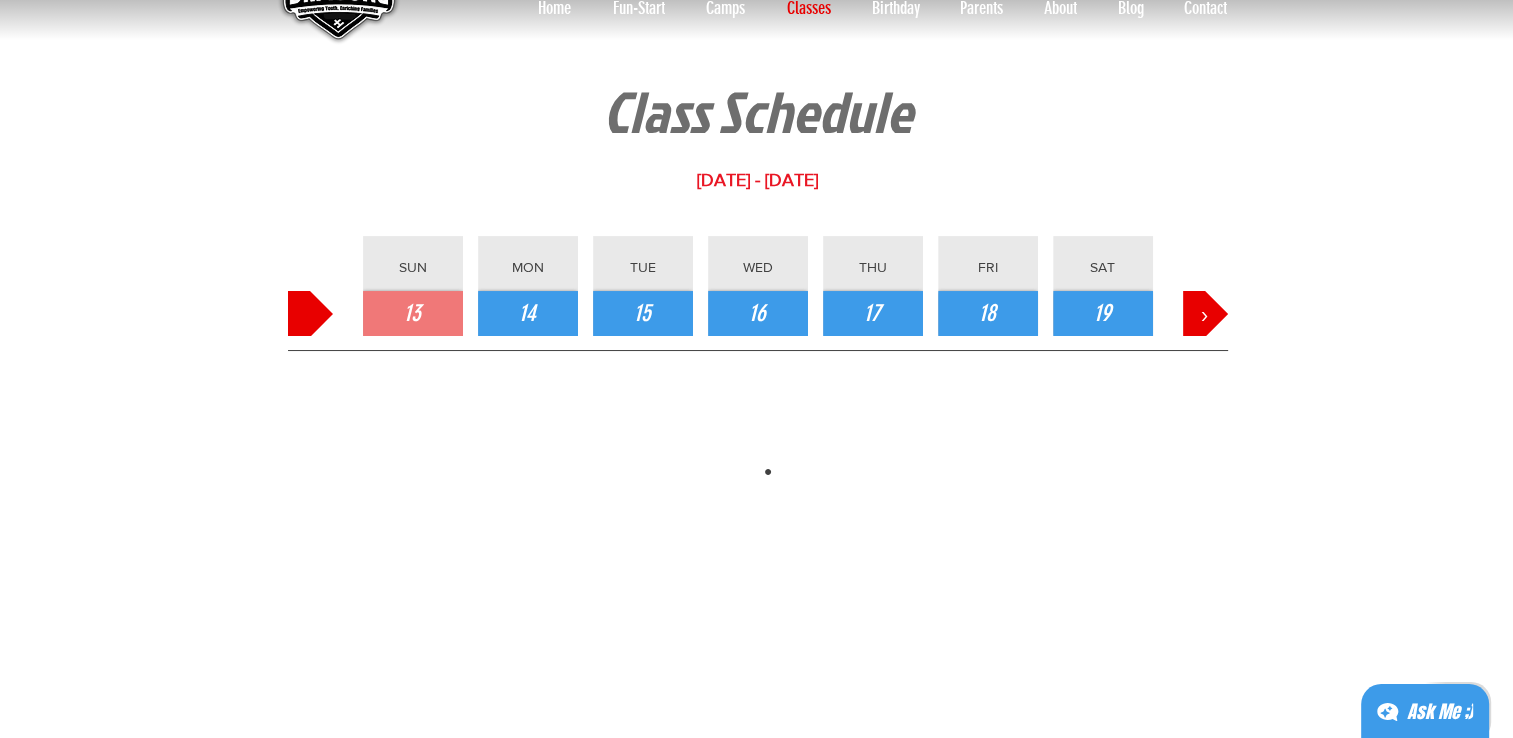 click on "‹" at bounding box center [310, 313] 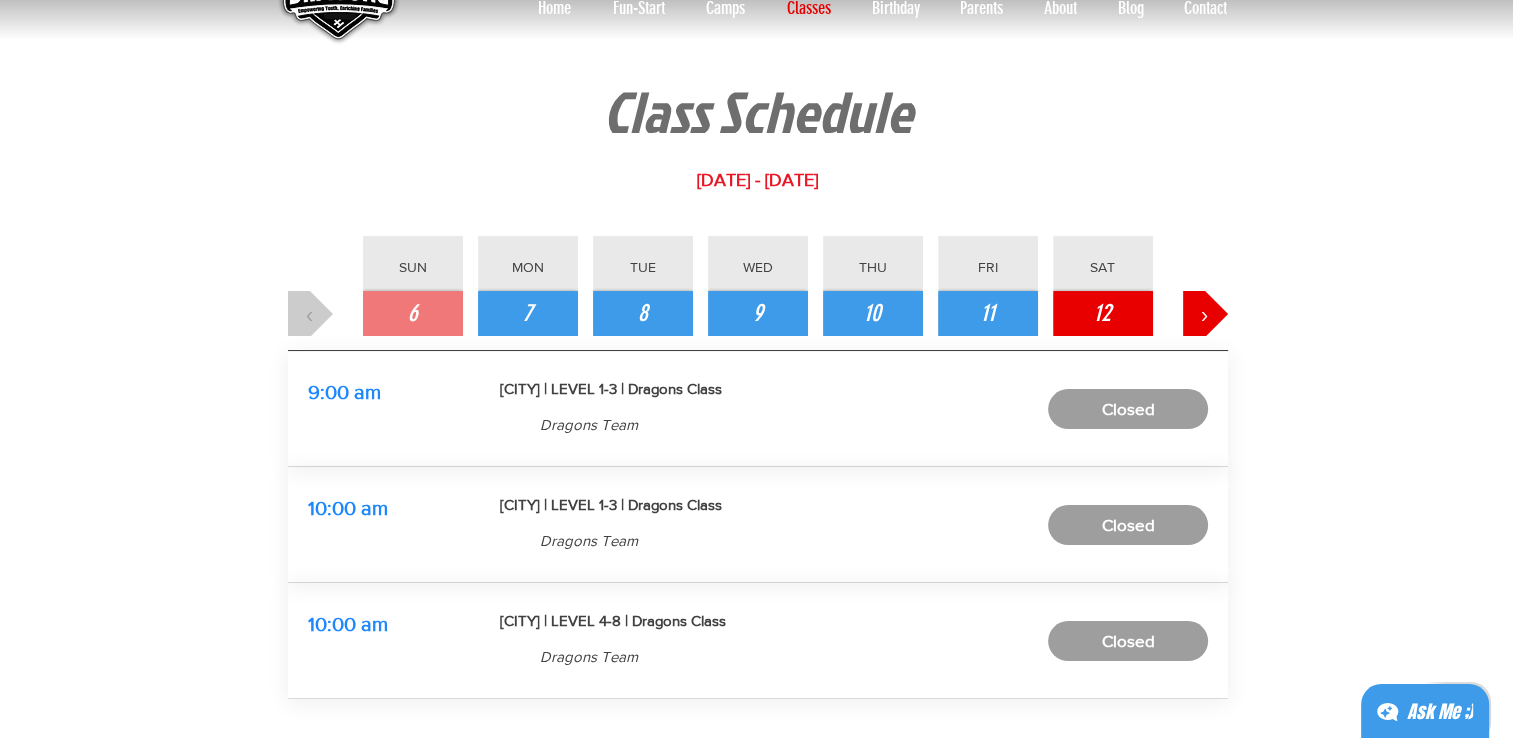 click on "12" at bounding box center (1103, 313) 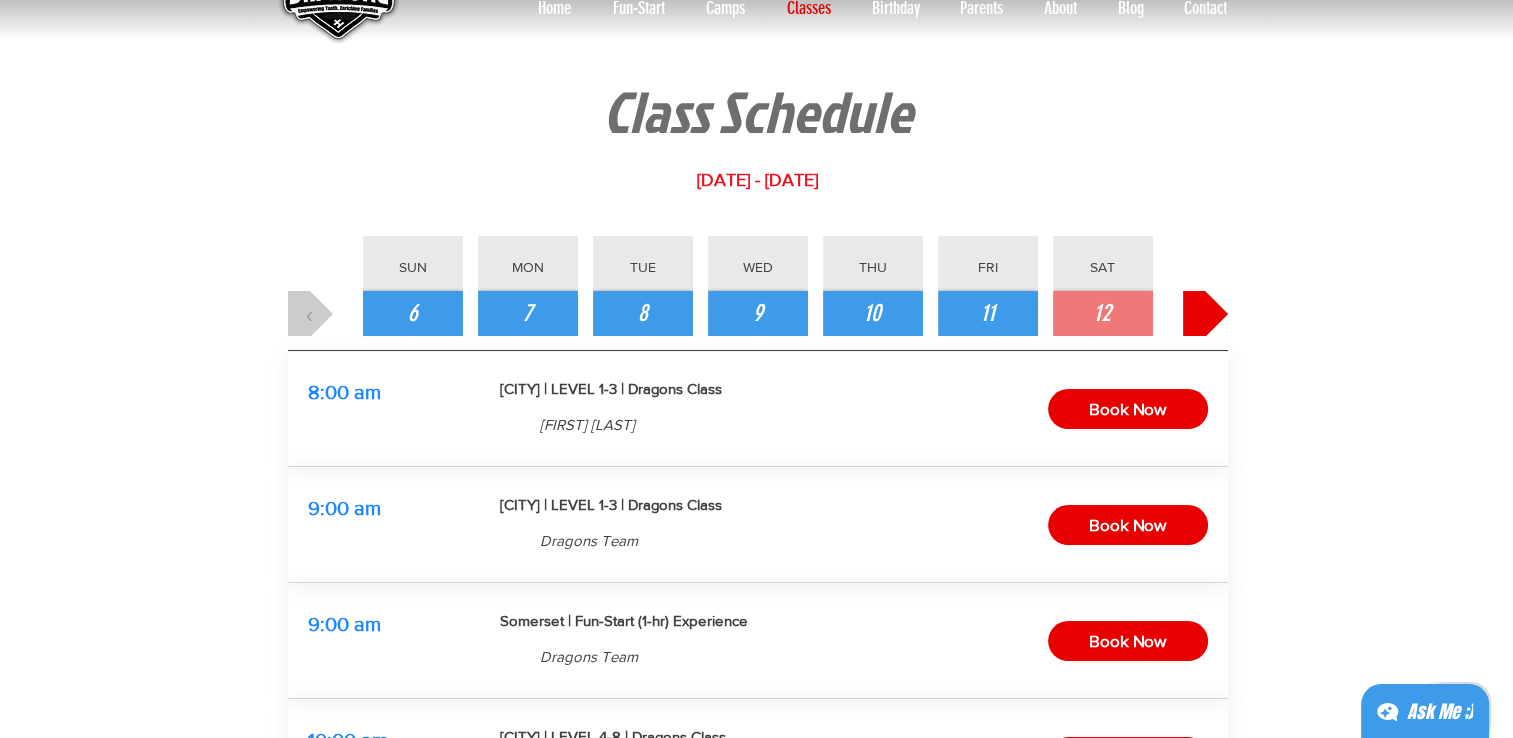 click on "›" at bounding box center (1205, 314) 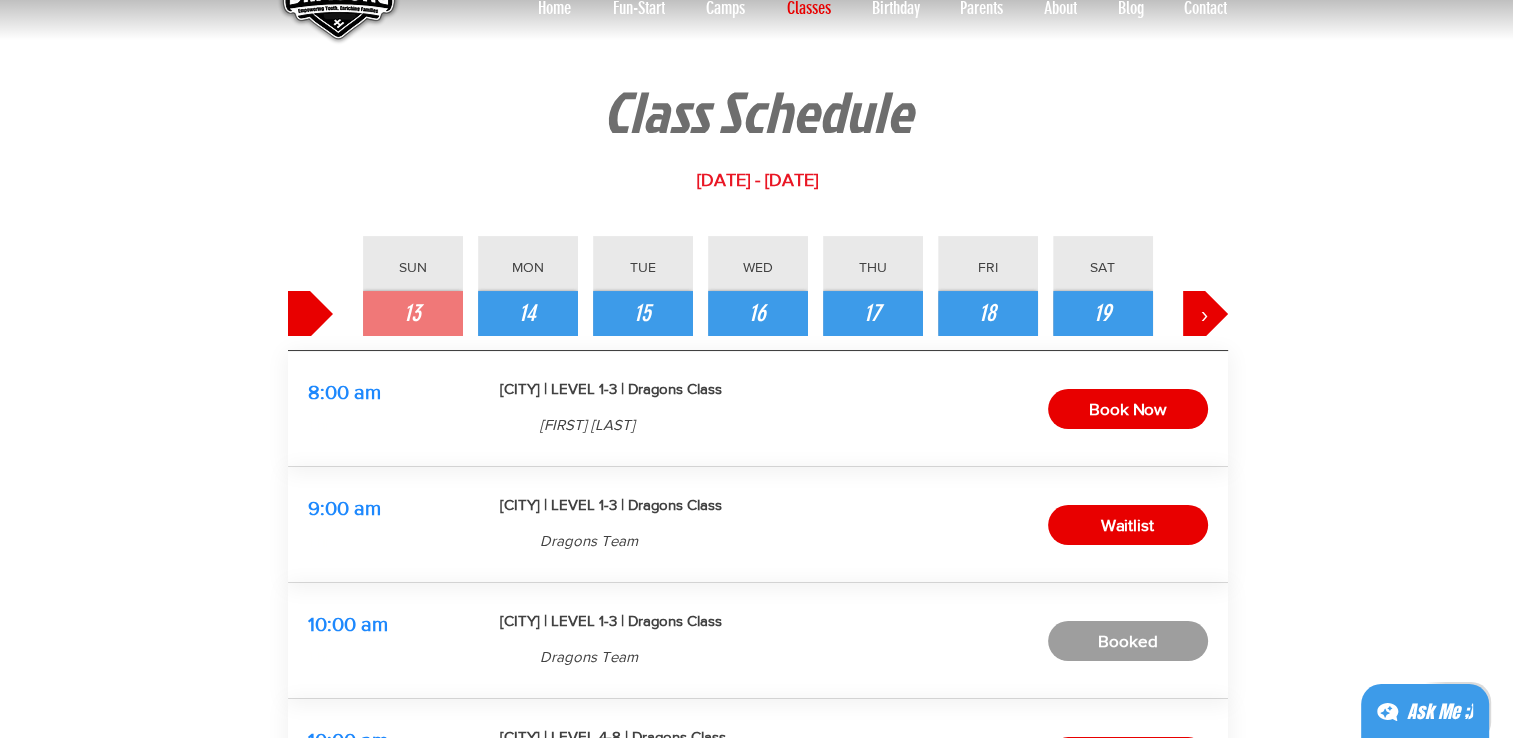 click on "‹" at bounding box center (310, 313) 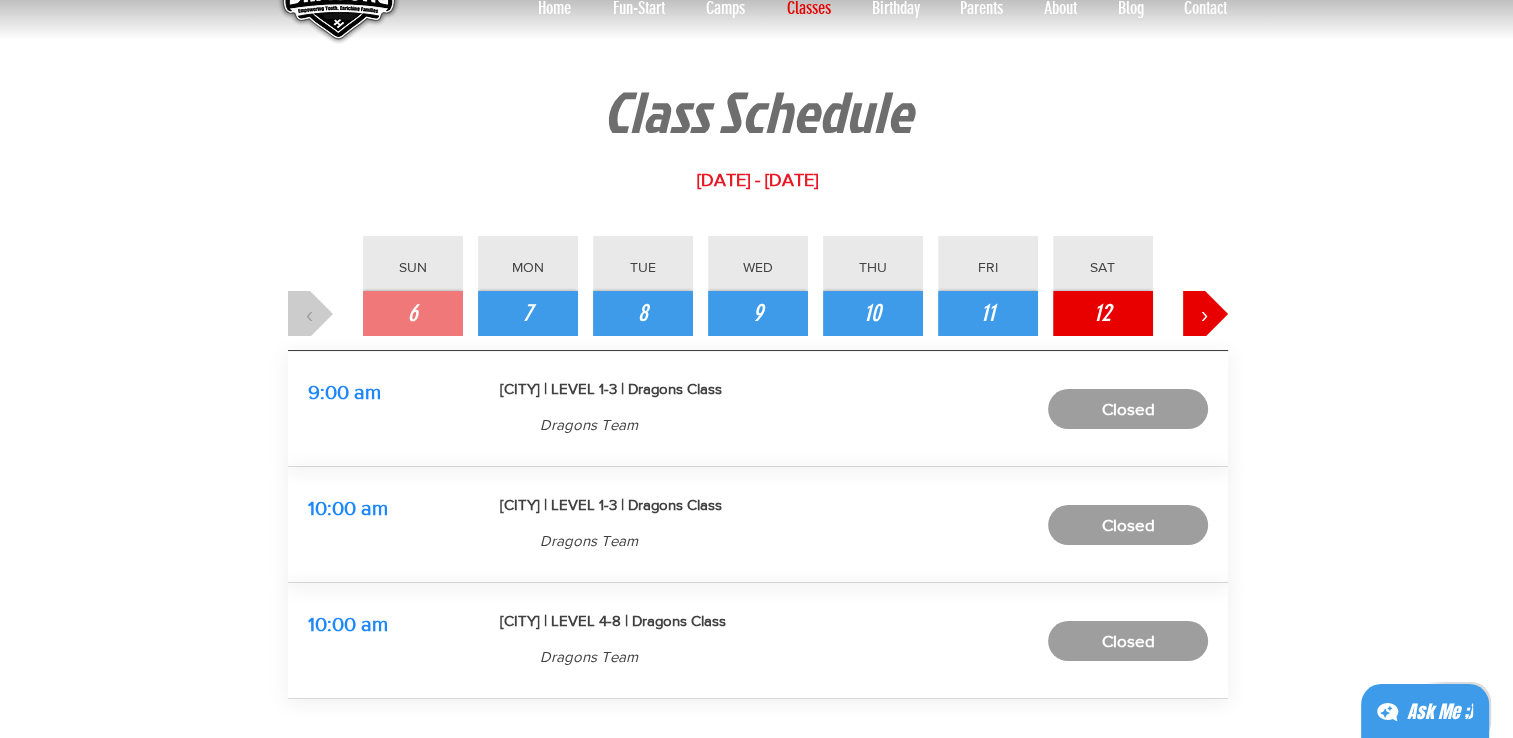 click on "12" at bounding box center [1103, 313] 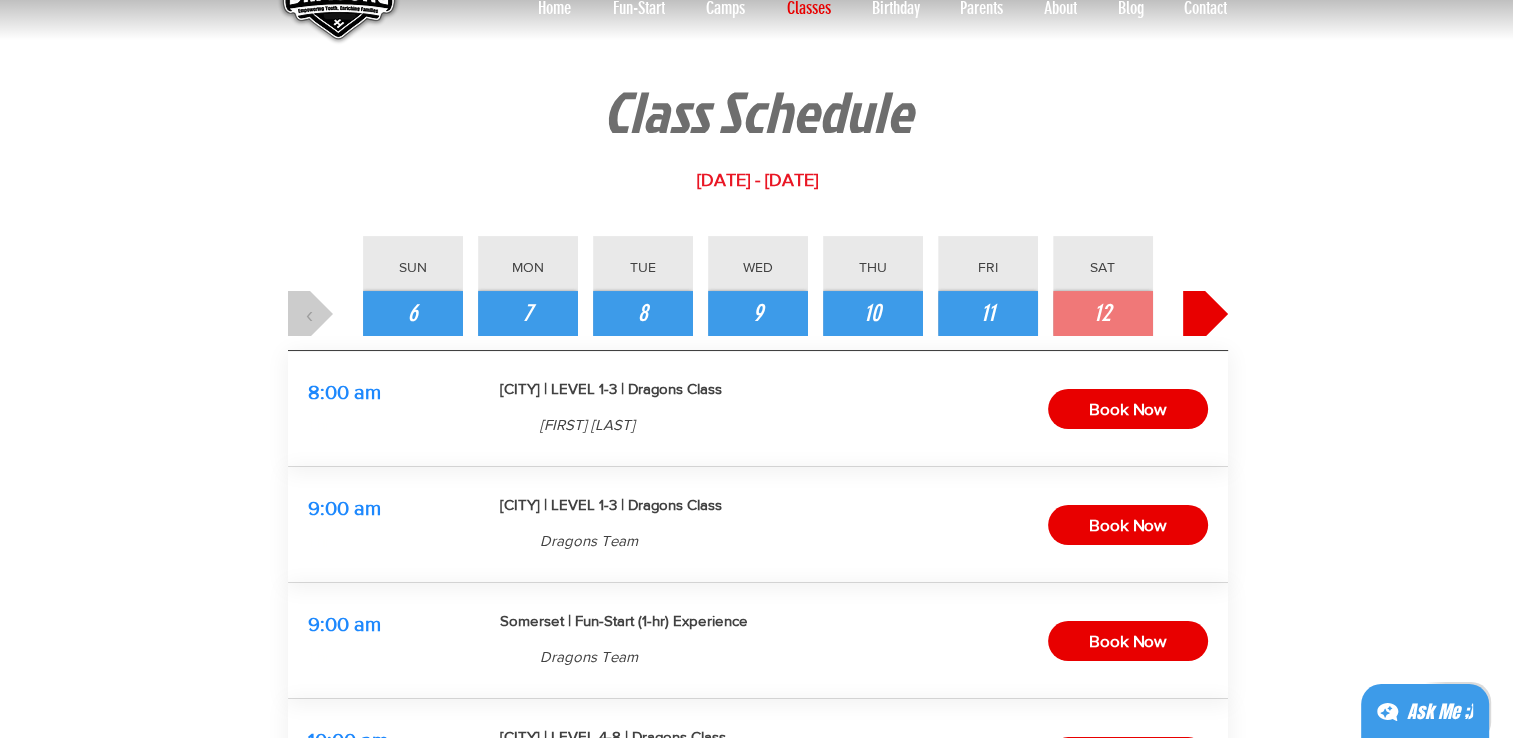 click on "›" at bounding box center [1205, 314] 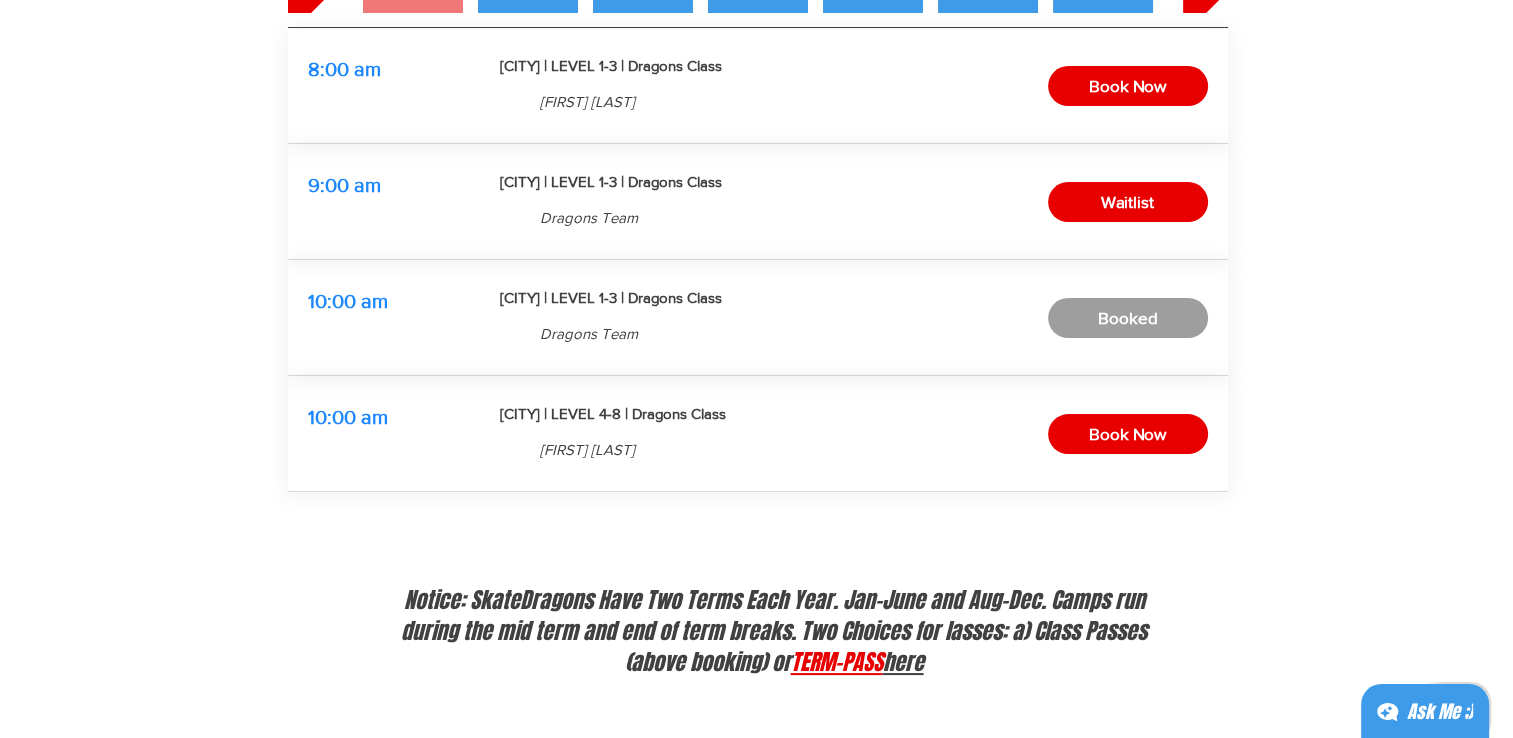 scroll, scrollTop: 200, scrollLeft: 0, axis: vertical 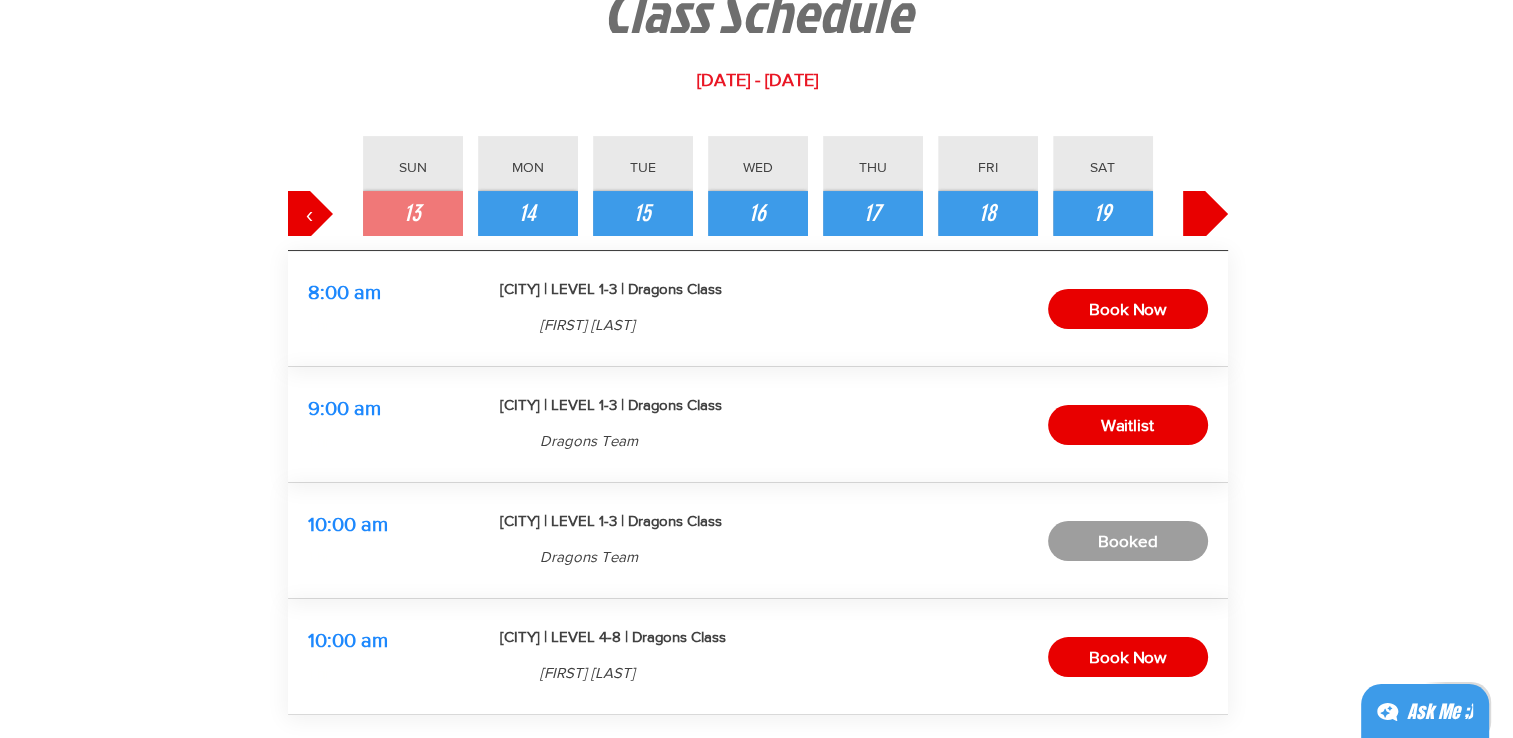 click on "›" at bounding box center (1205, 214) 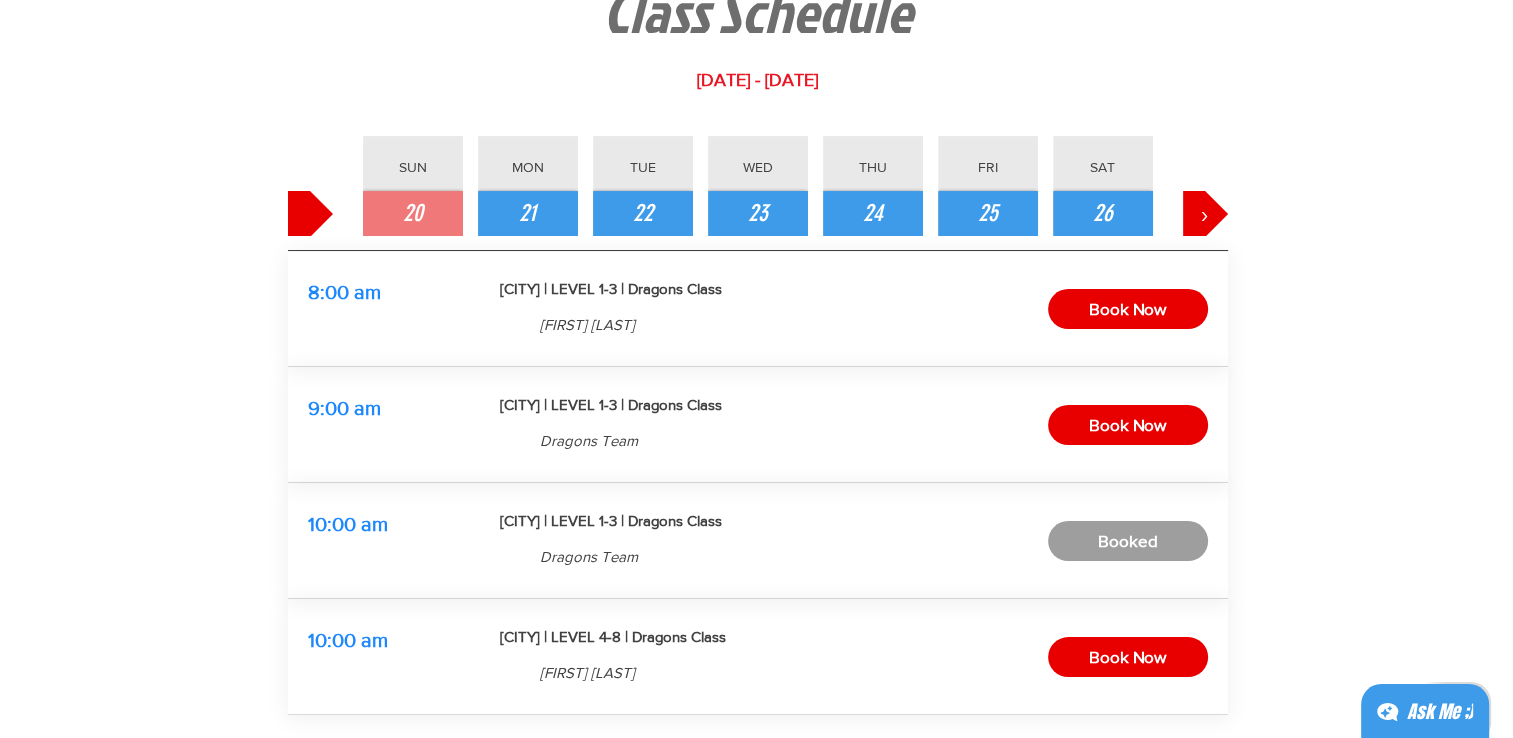 click on "‹" at bounding box center [310, 214] 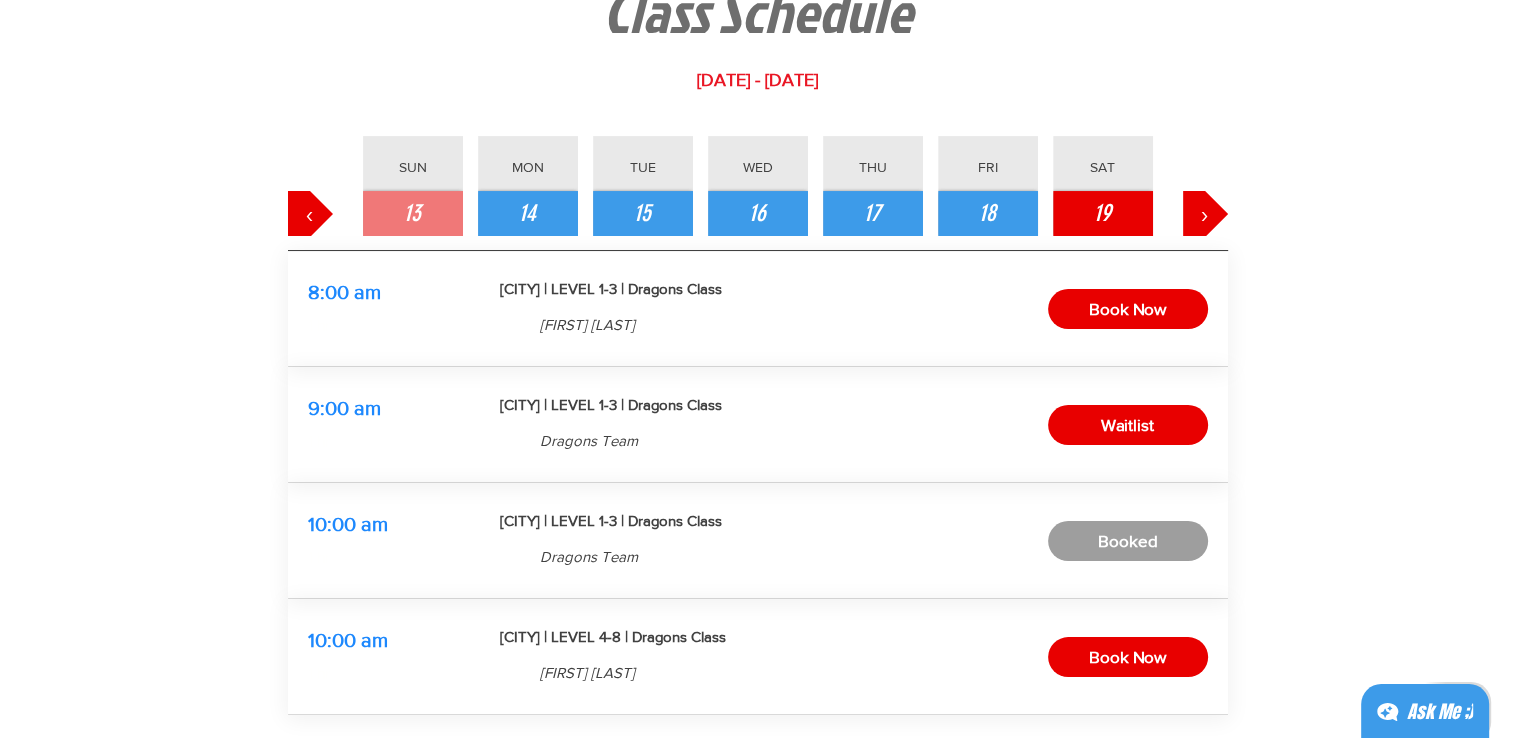 click on "19" at bounding box center [1103, 213] 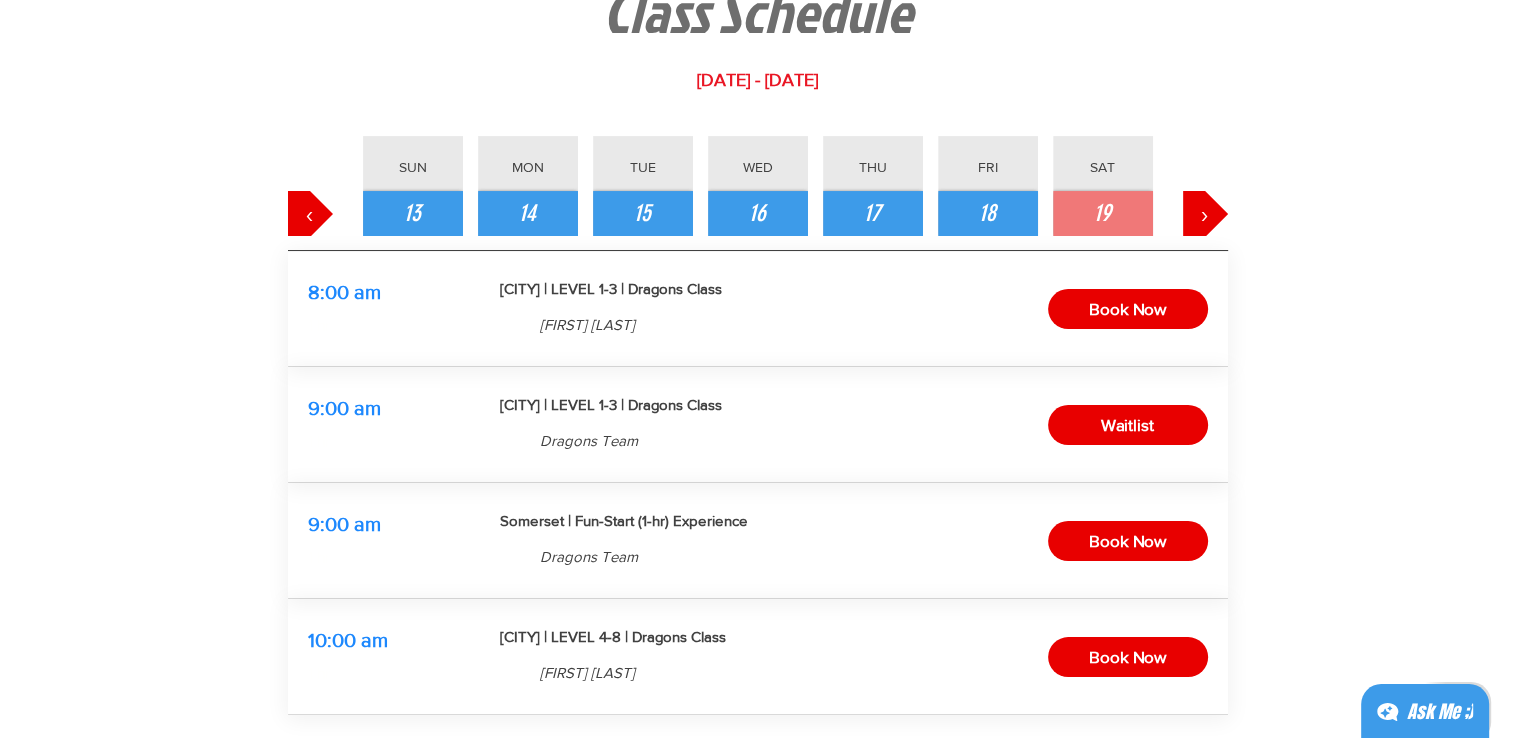 scroll, scrollTop: 500, scrollLeft: 0, axis: vertical 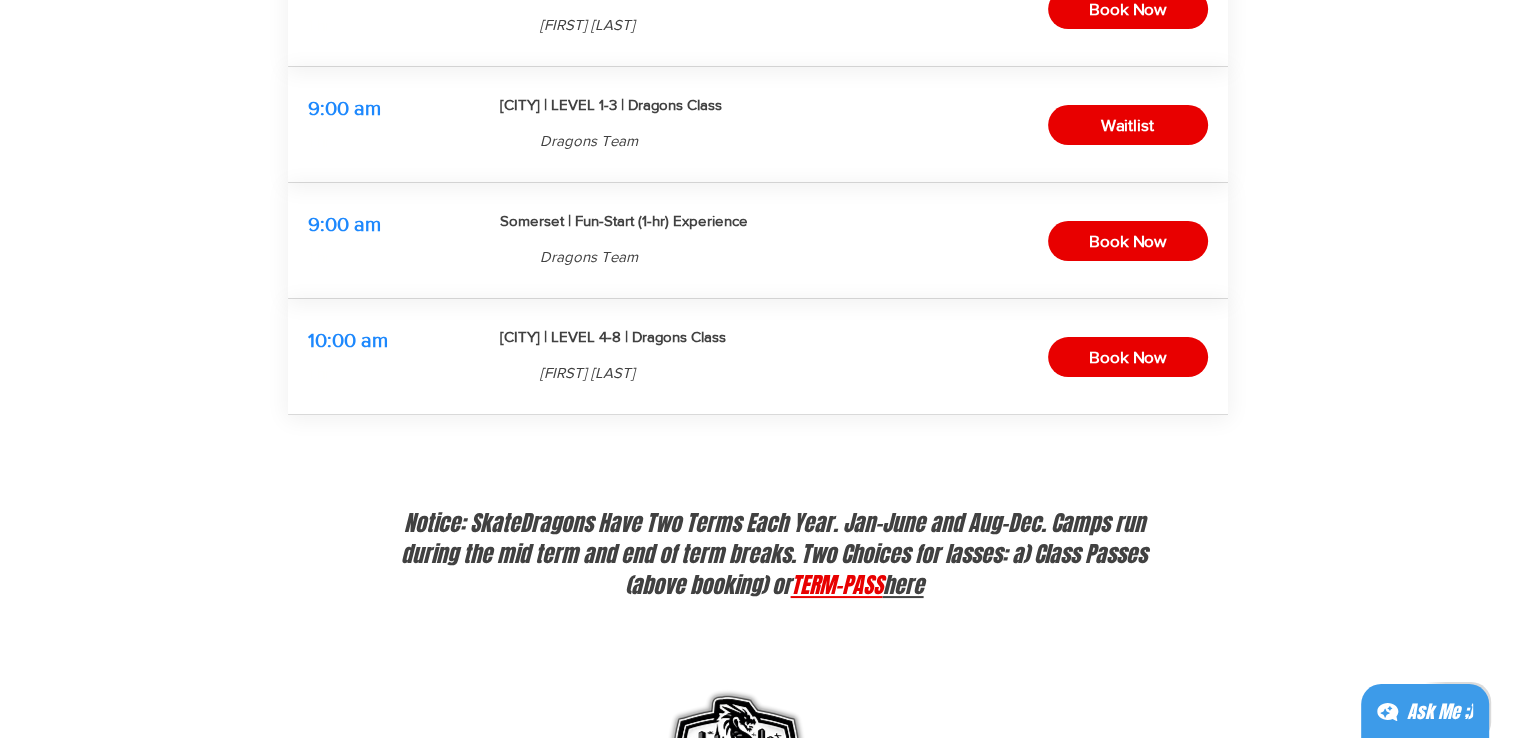 click on "TERM-PASS" at bounding box center (837, 585) 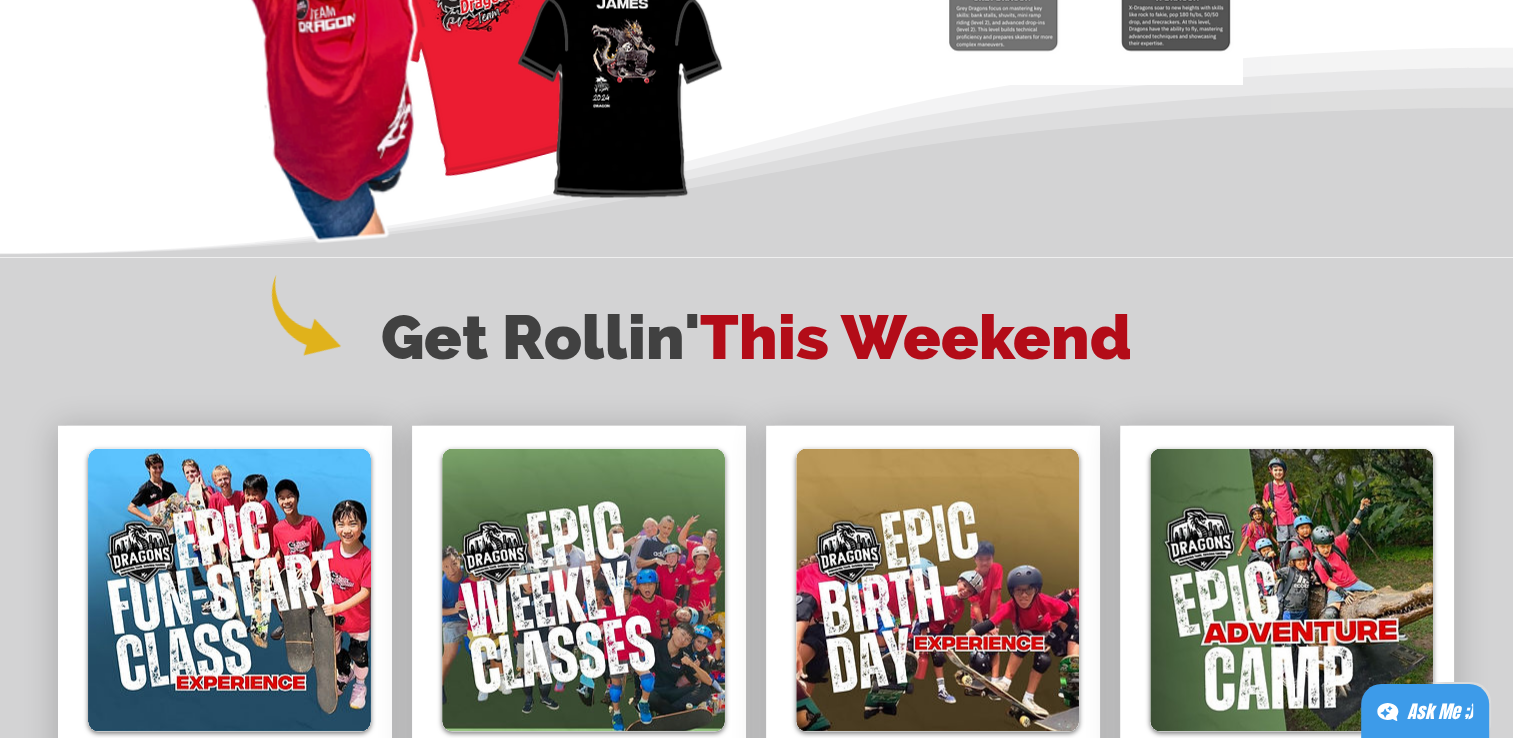 scroll, scrollTop: 3700, scrollLeft: 0, axis: vertical 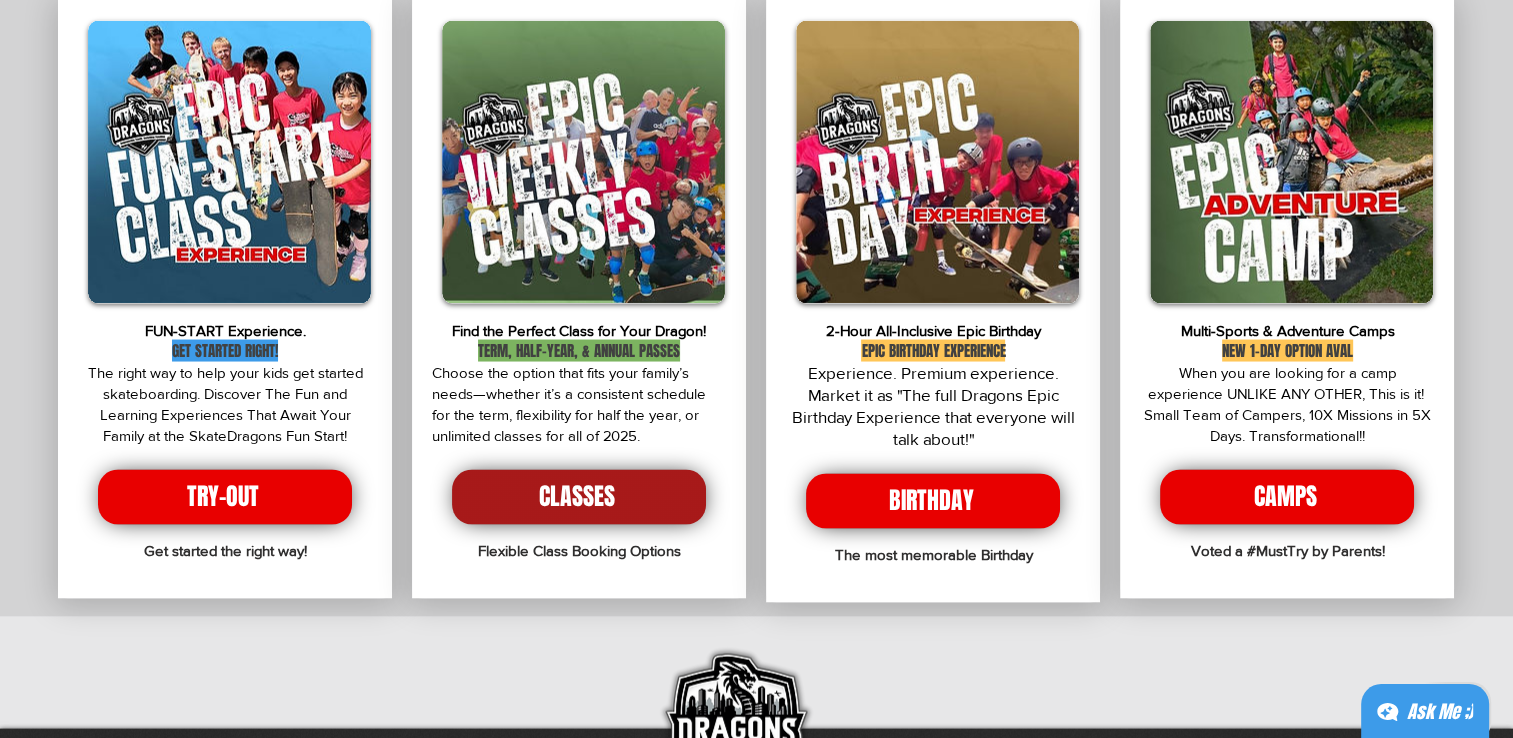 click on "CLASSES" at bounding box center (577, 496) 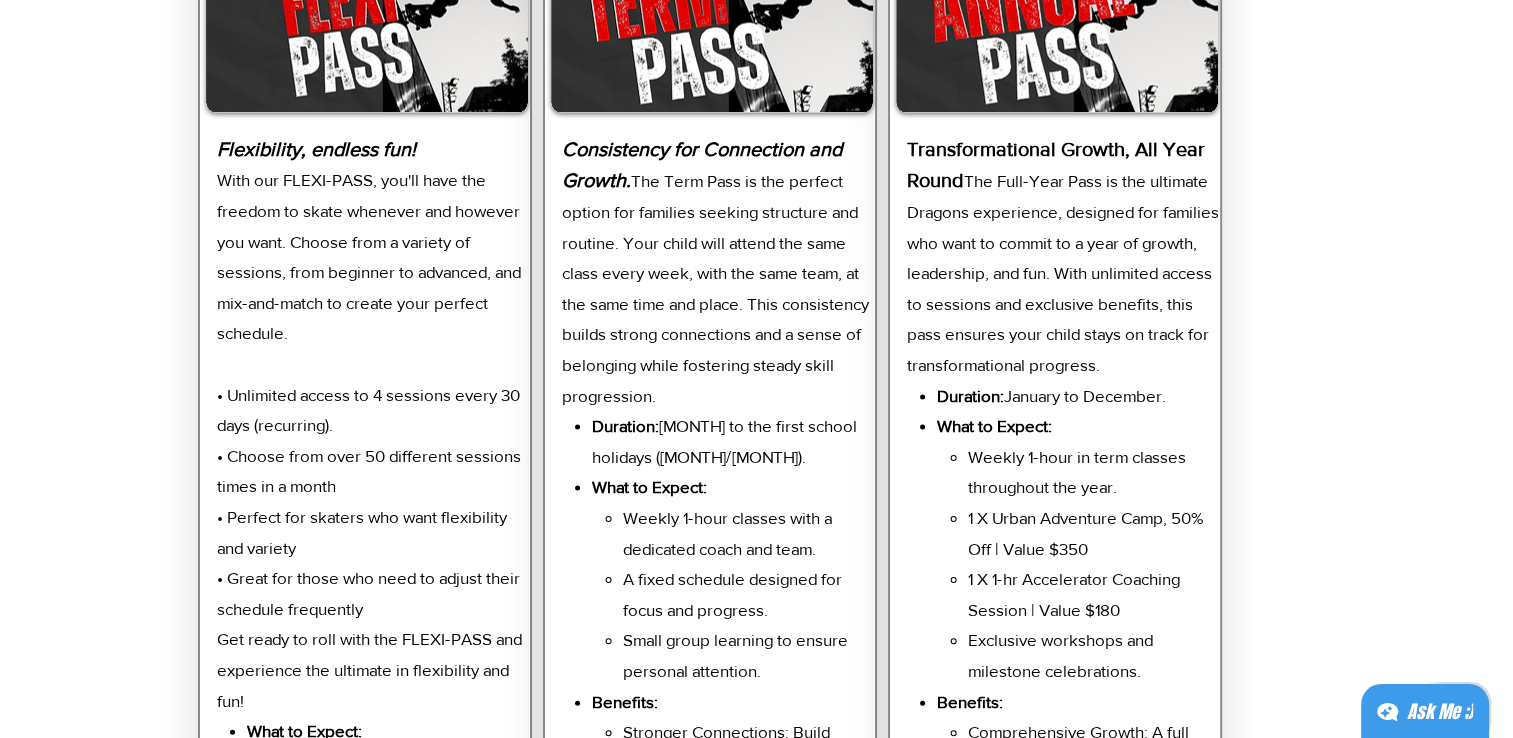 scroll, scrollTop: 4500, scrollLeft: 0, axis: vertical 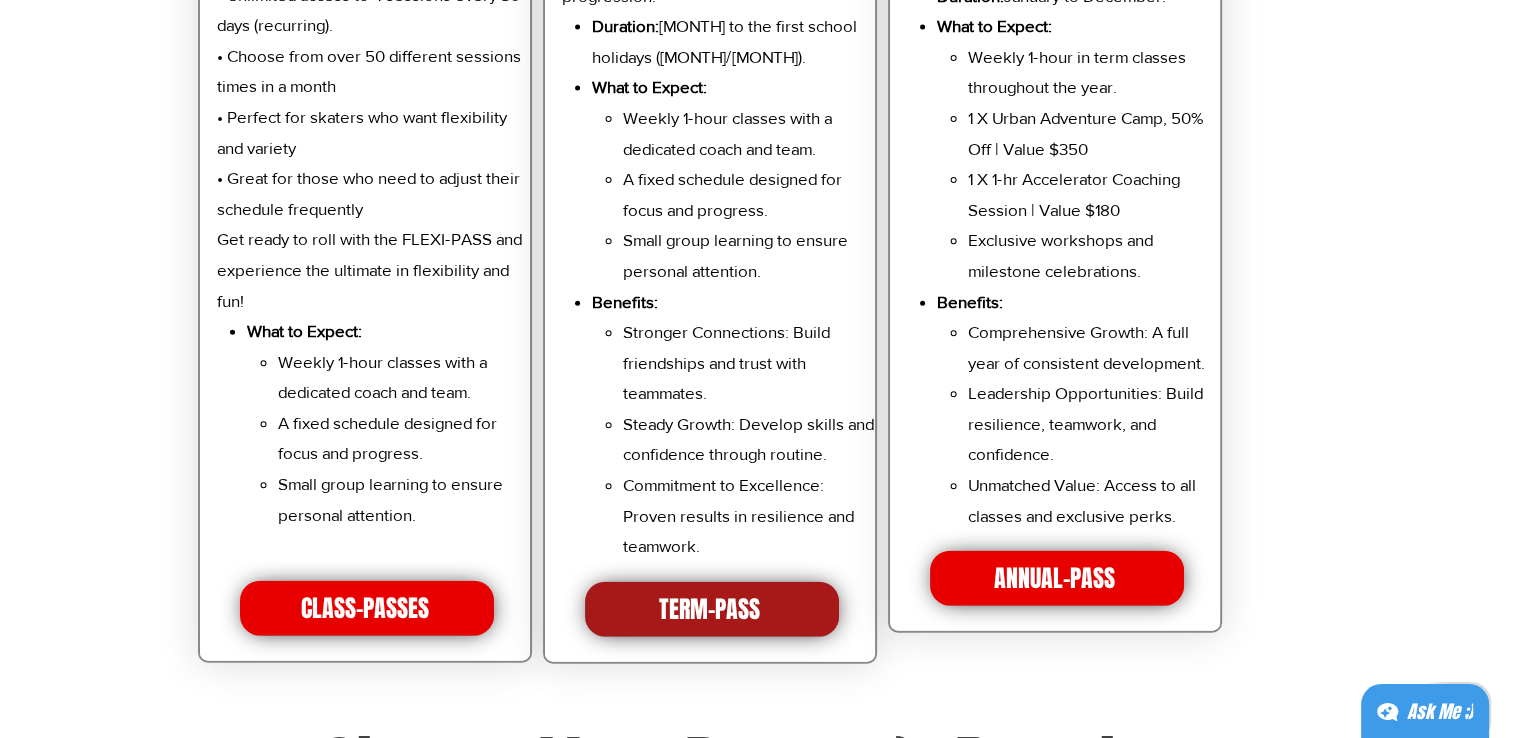 click on "TERM-PASS" at bounding box center [712, 609] 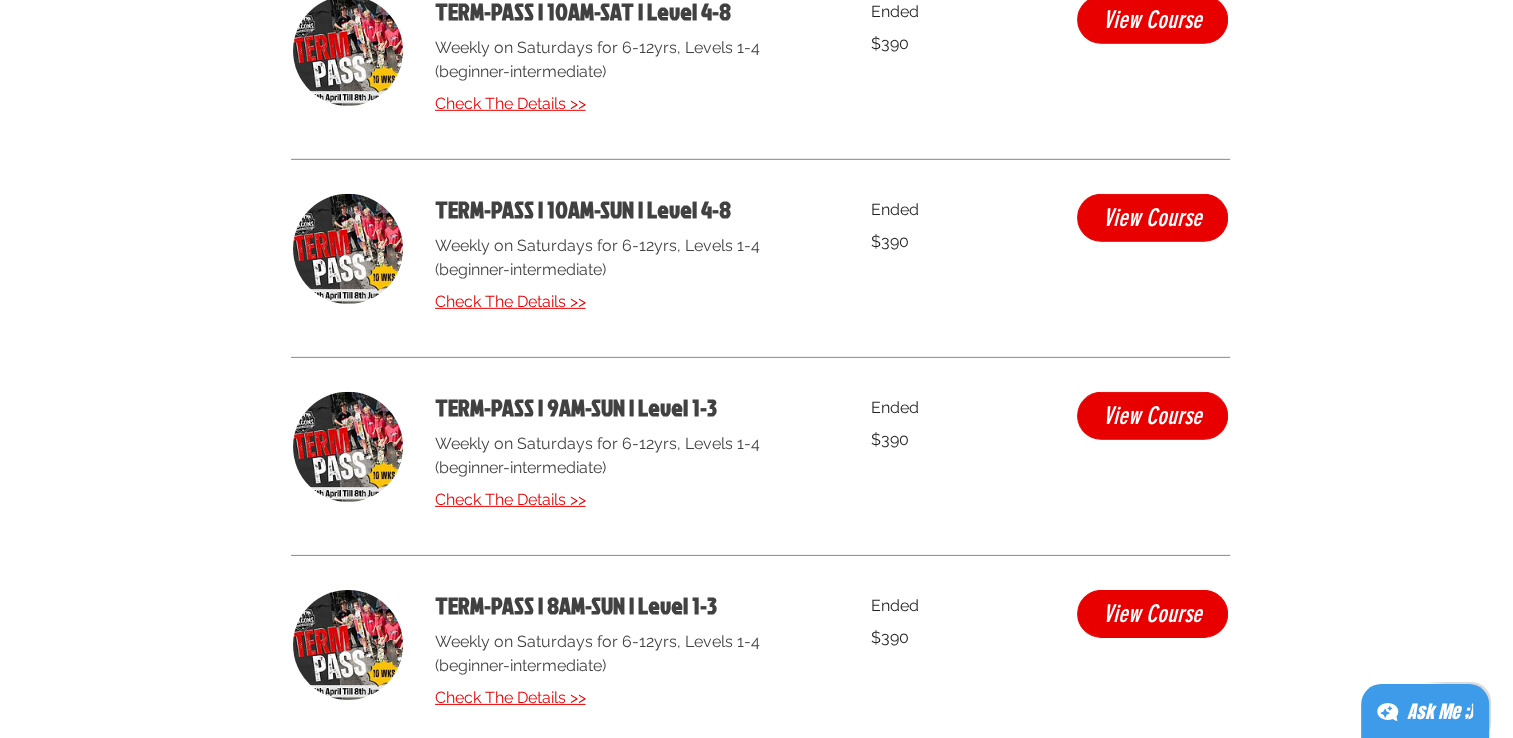 scroll, scrollTop: 6073, scrollLeft: 0, axis: vertical 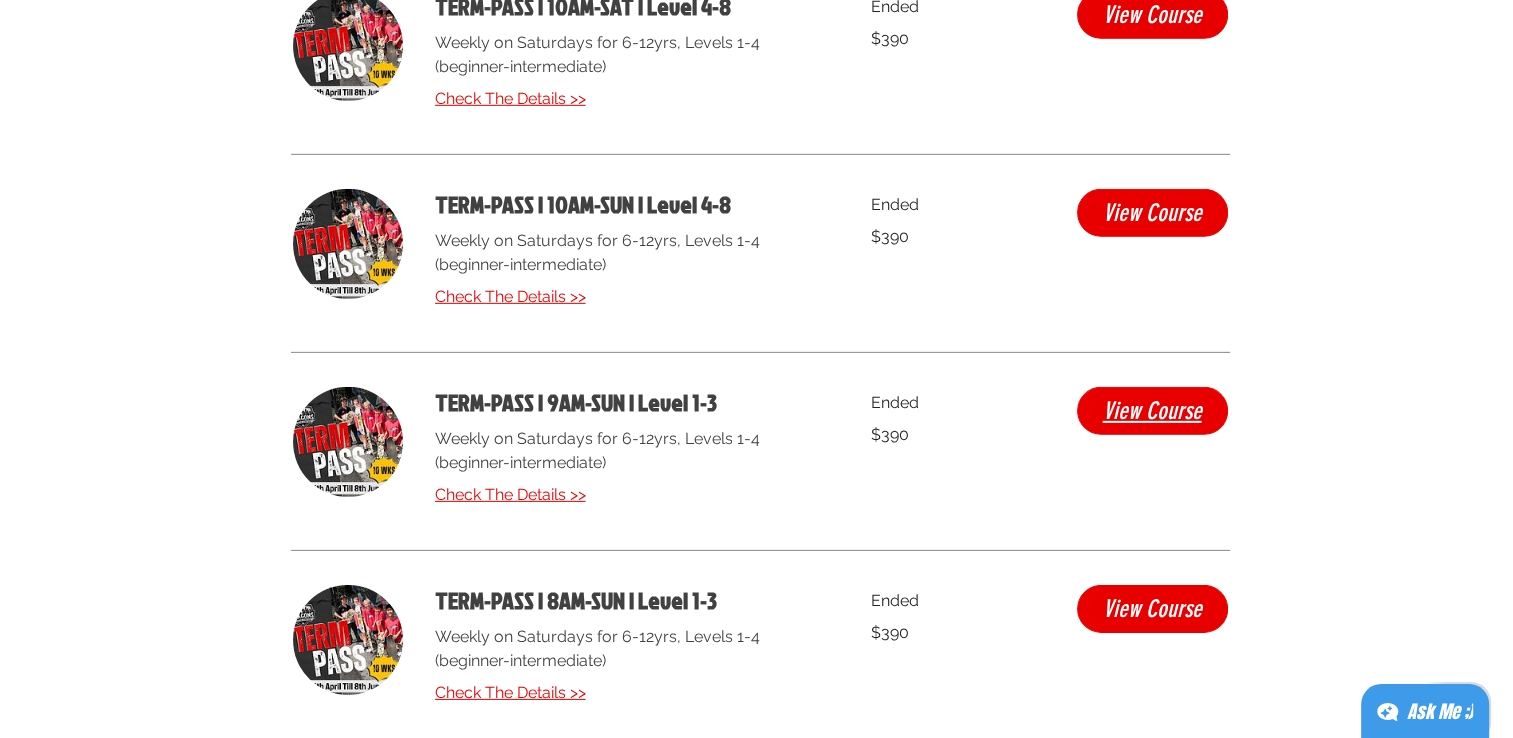 click on "View Course" at bounding box center [1152, 411] 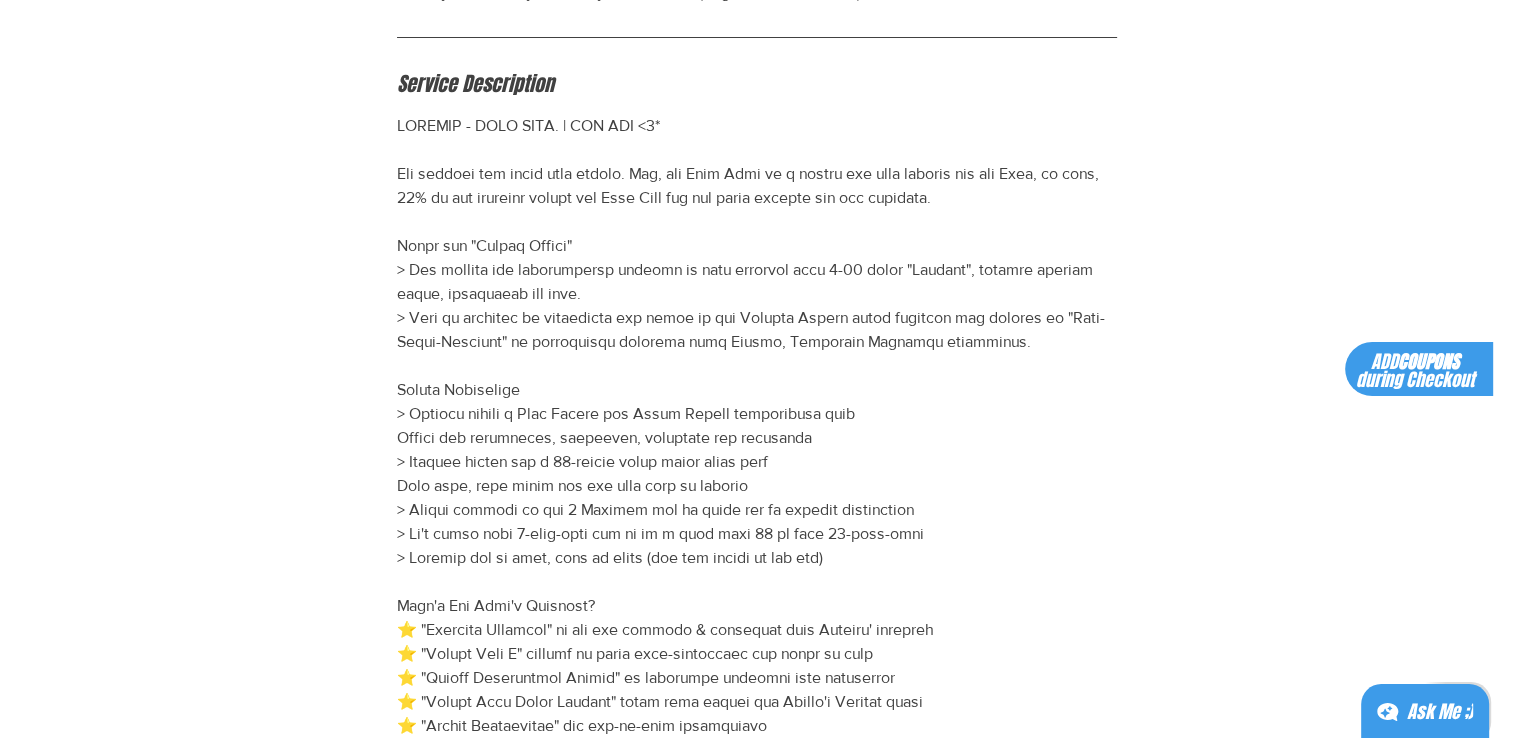 scroll, scrollTop: 348, scrollLeft: 0, axis: vertical 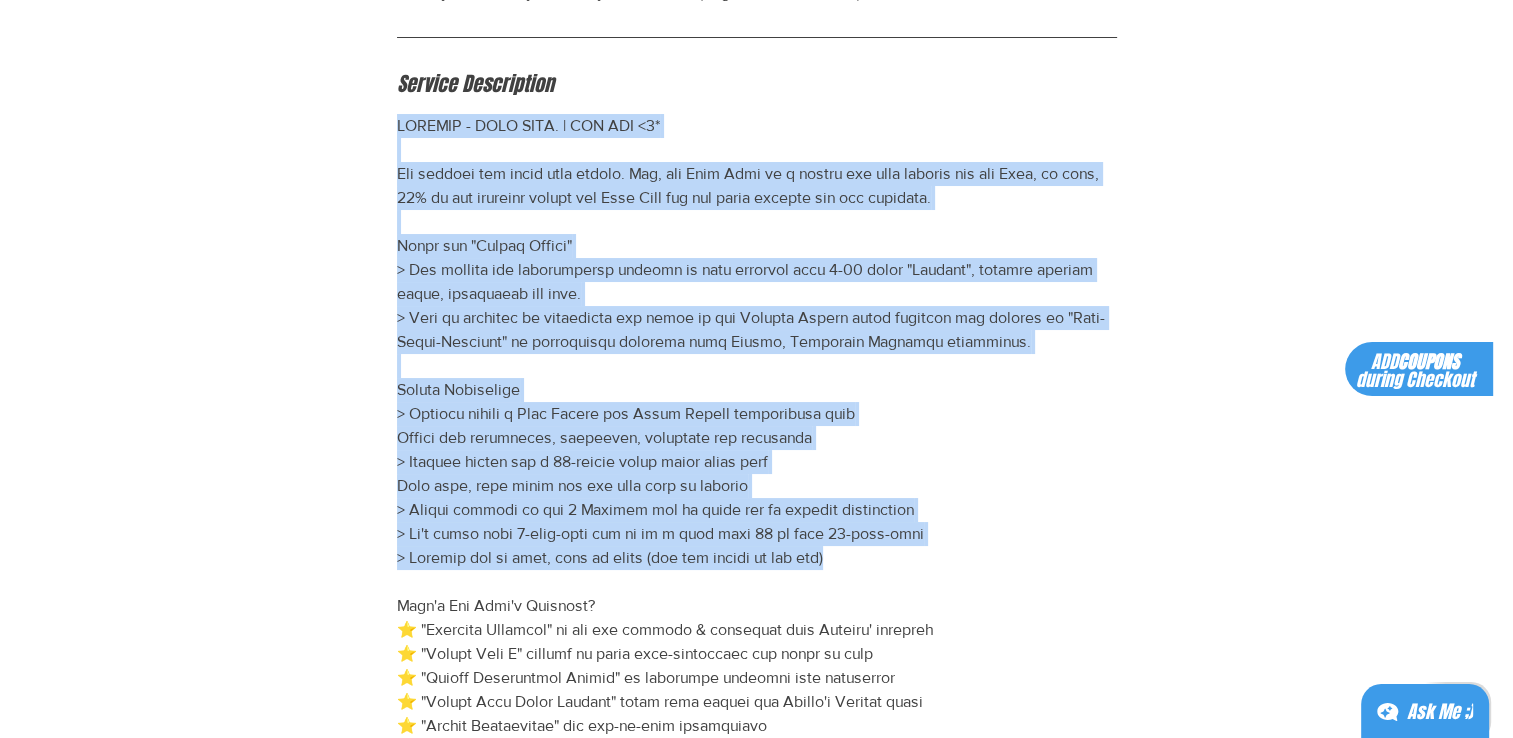 drag, startPoint x: 393, startPoint y: 120, endPoint x: 940, endPoint y: 554, distance: 698.25854 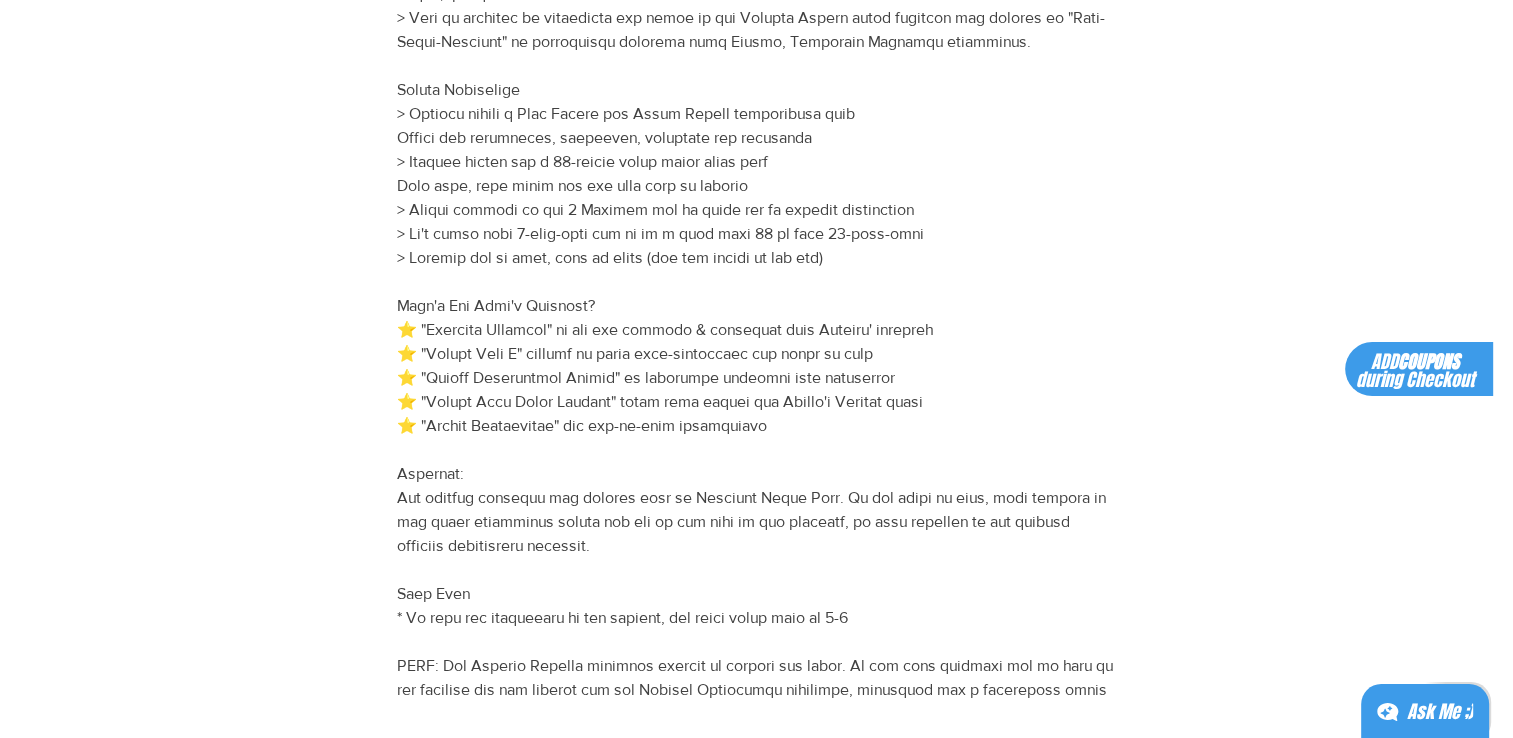 scroll, scrollTop: 748, scrollLeft: 0, axis: vertical 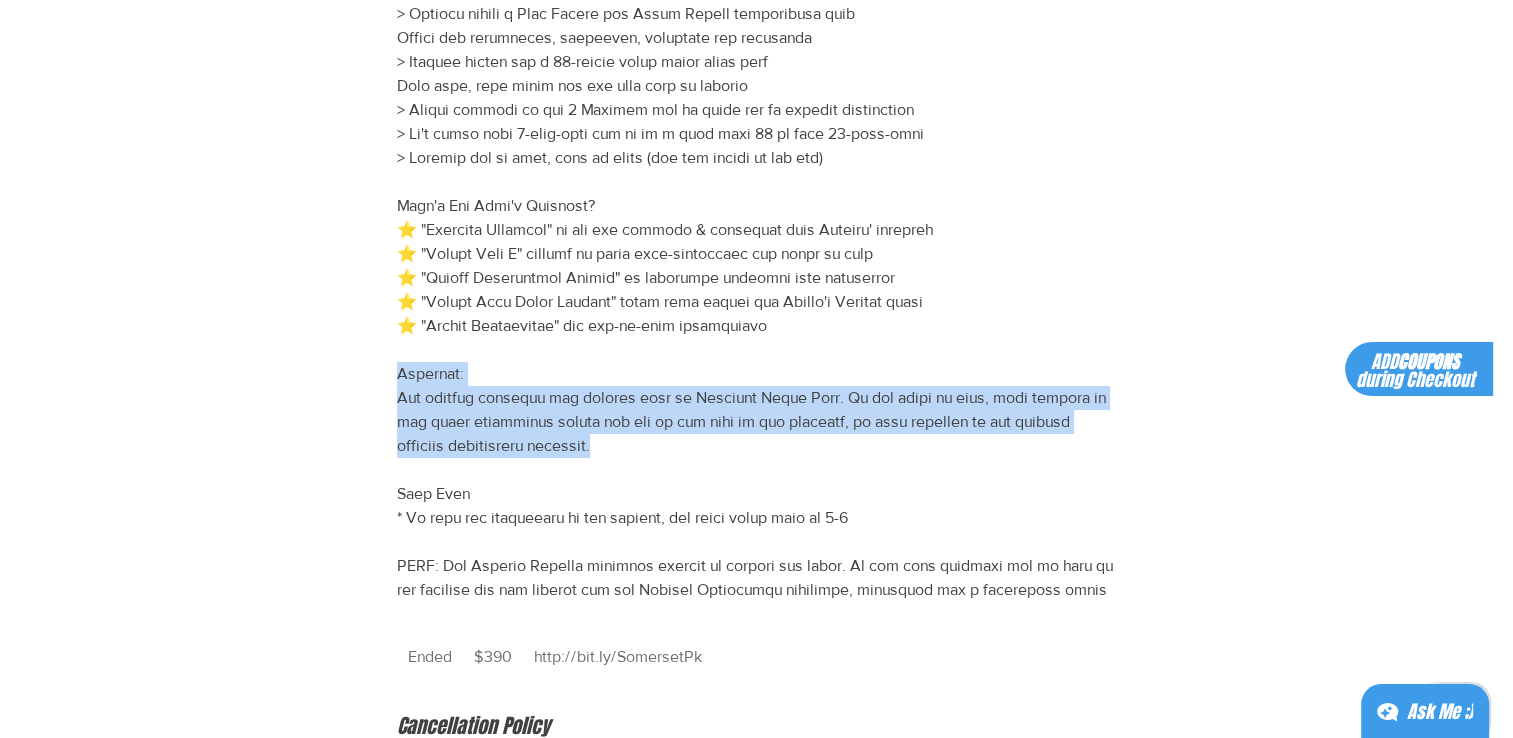 drag, startPoint x: 393, startPoint y: 375, endPoint x: 585, endPoint y: 443, distance: 203.68604 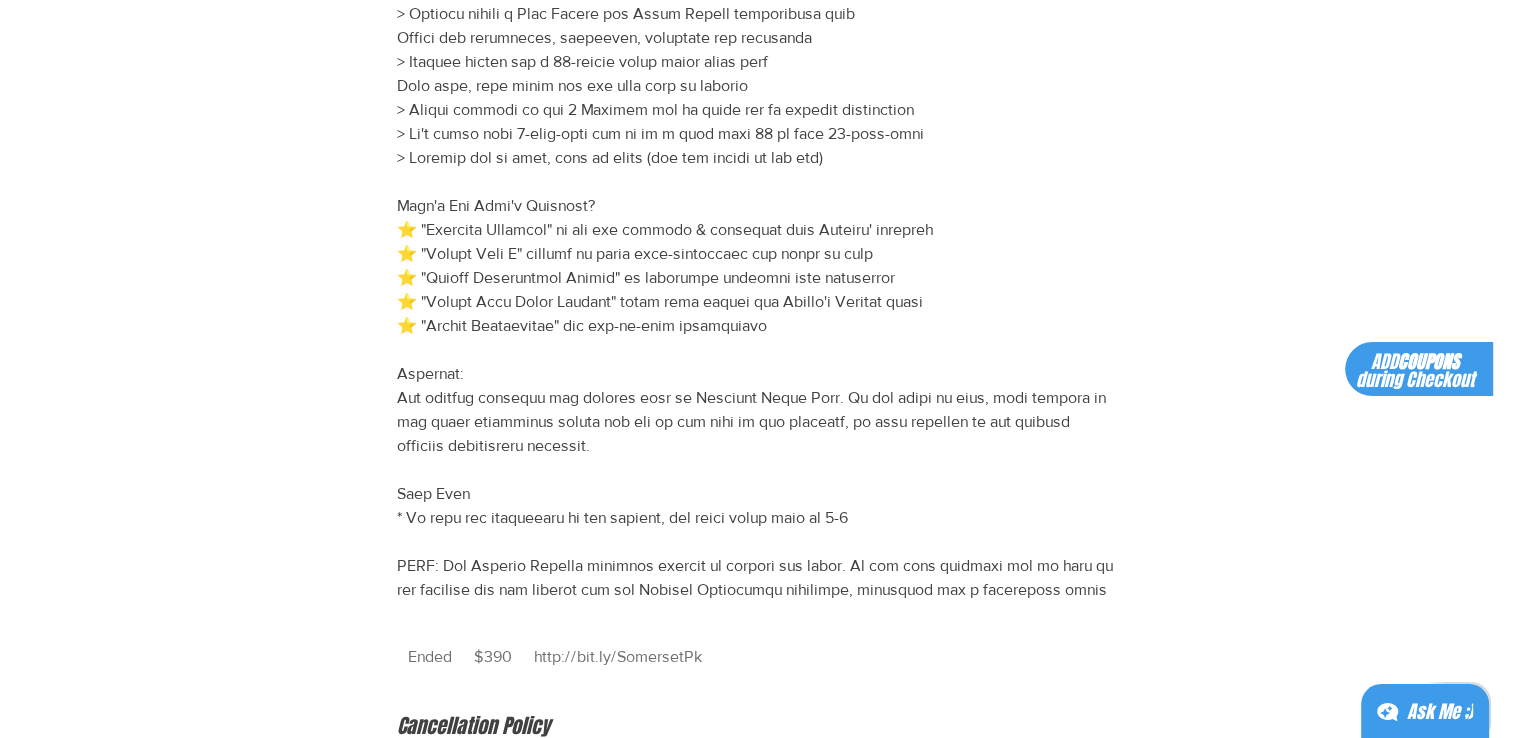 click at bounding box center (757, 158) 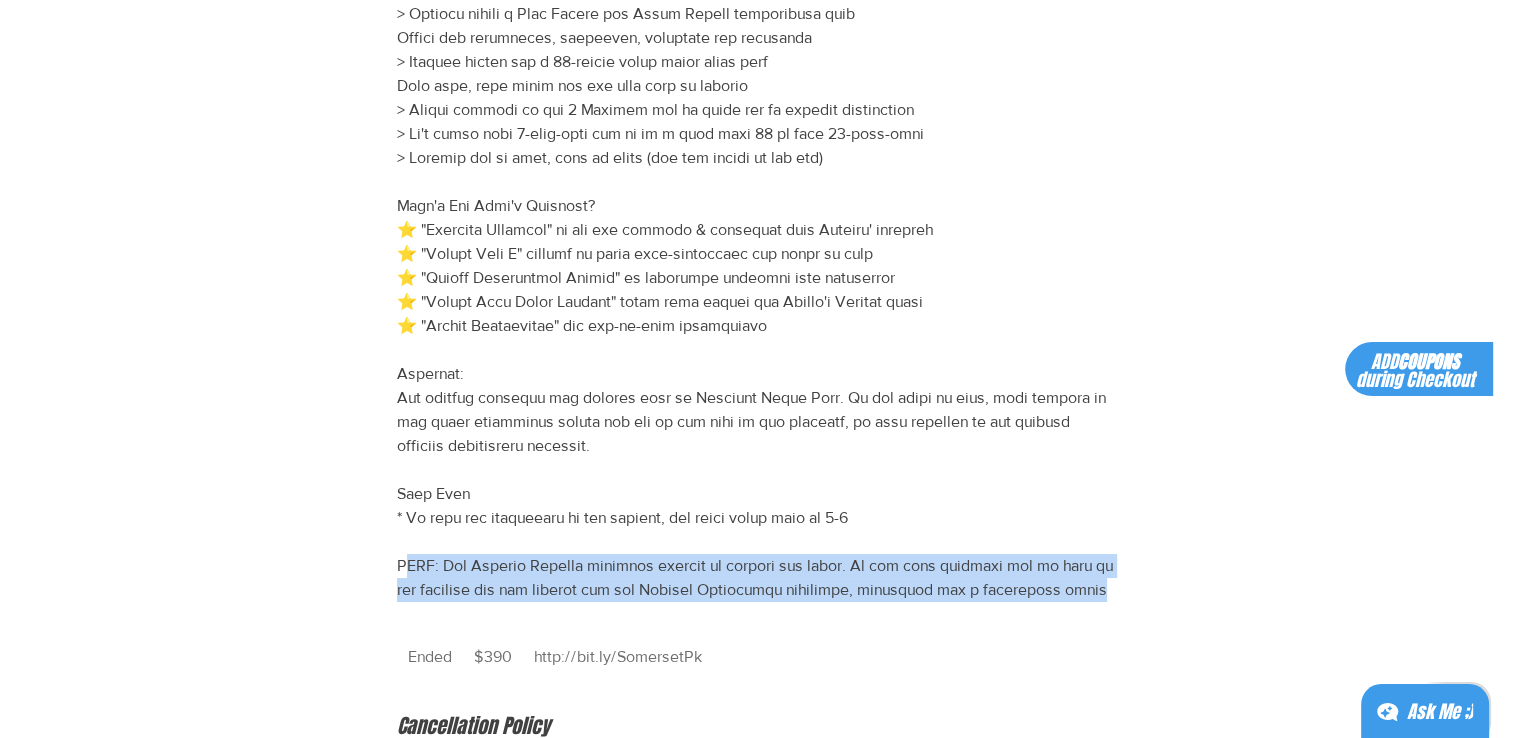 drag, startPoint x: 404, startPoint y: 556, endPoint x: 644, endPoint y: 615, distance: 247.1457 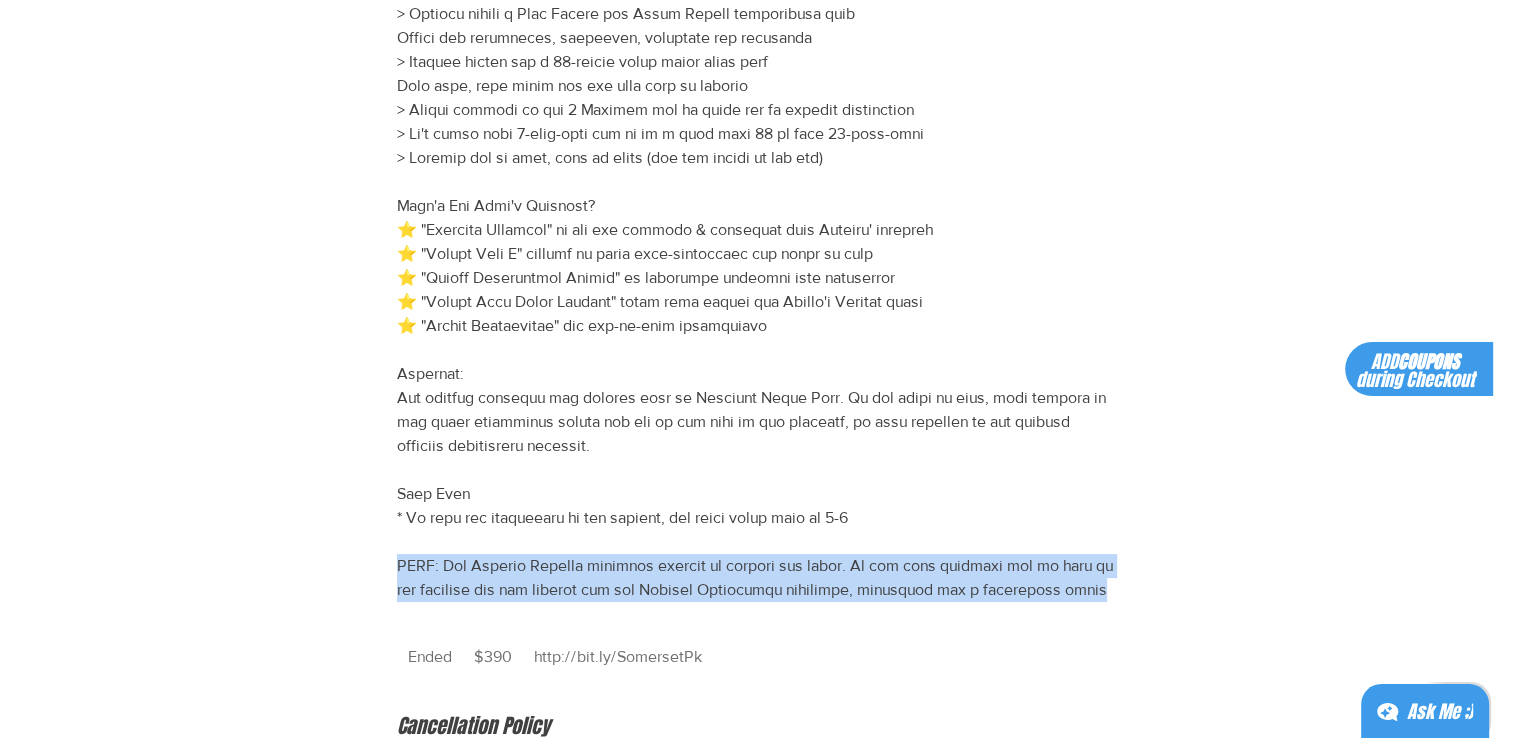 drag, startPoint x: 396, startPoint y: 562, endPoint x: 580, endPoint y: 607, distance: 189.4228 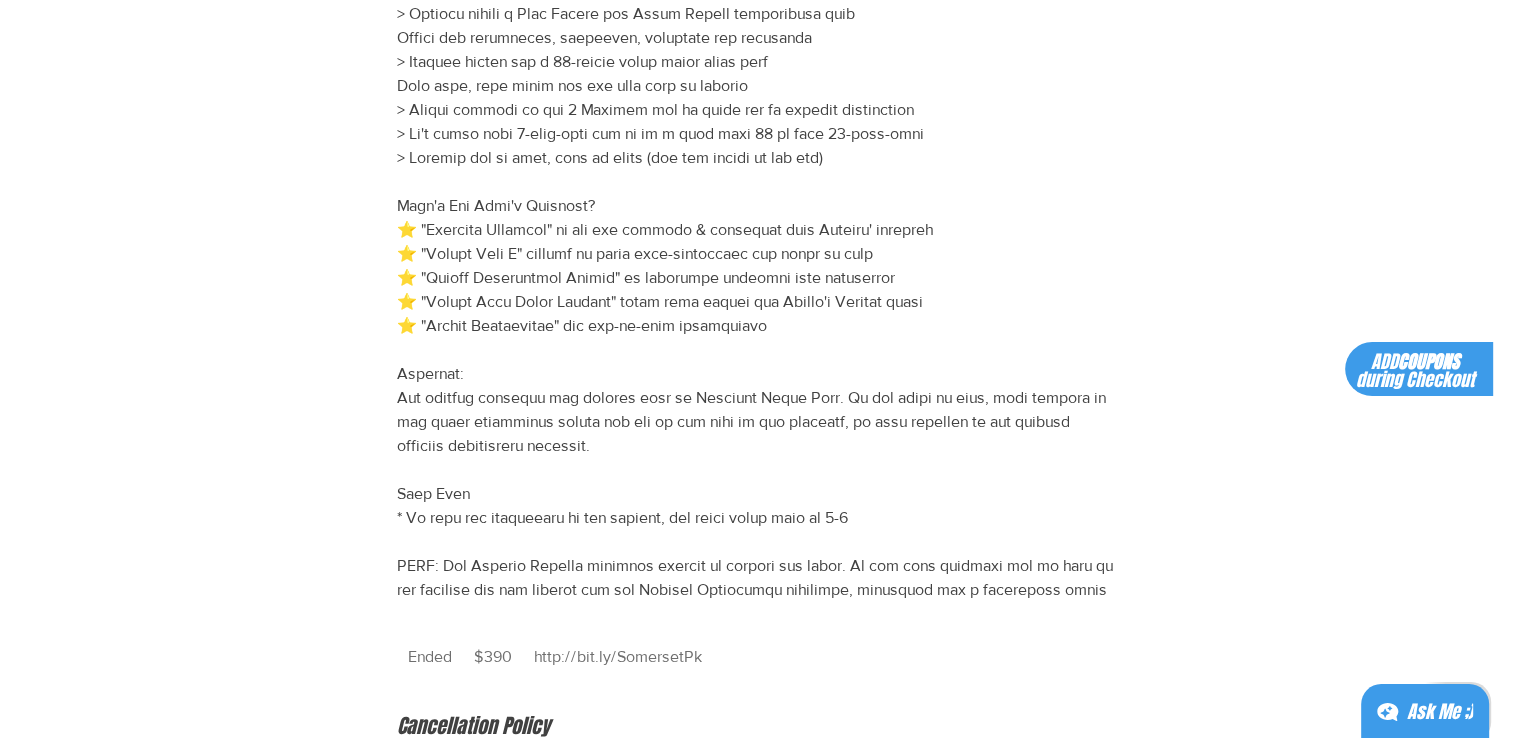 click on "TERM-PASS | 9AM-SUN | Level 1-3 Weekly on Saturdays for 6-12yrs, Levels 1-4 (beginner-intermediate) Service Description Ended Ended 390 Singapore dollars $390 http://bit.ly/SomersetPk Cancellation Policy You may cancel your package, class or camp booking at any time (min 23hrs notice). As you will understand, we commit considerable time effort and money to the preparation of these activities as such we would appreciate your time to reach out to us and discuss how we may be able to come to an amicable outcome.
Details: https://www.skatedragons.com/terms-conditions" at bounding box center [757, 237] 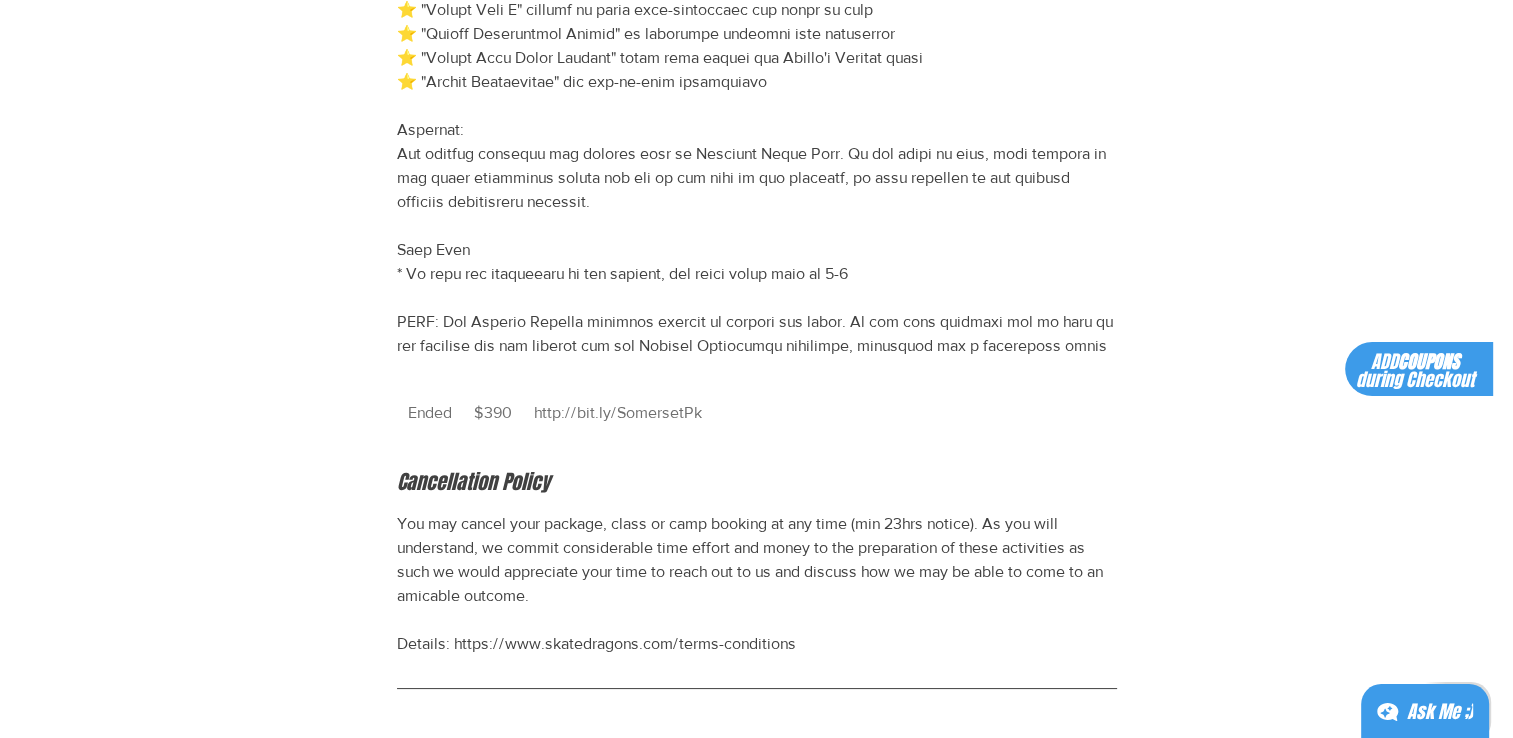 scroll, scrollTop: 1048, scrollLeft: 0, axis: vertical 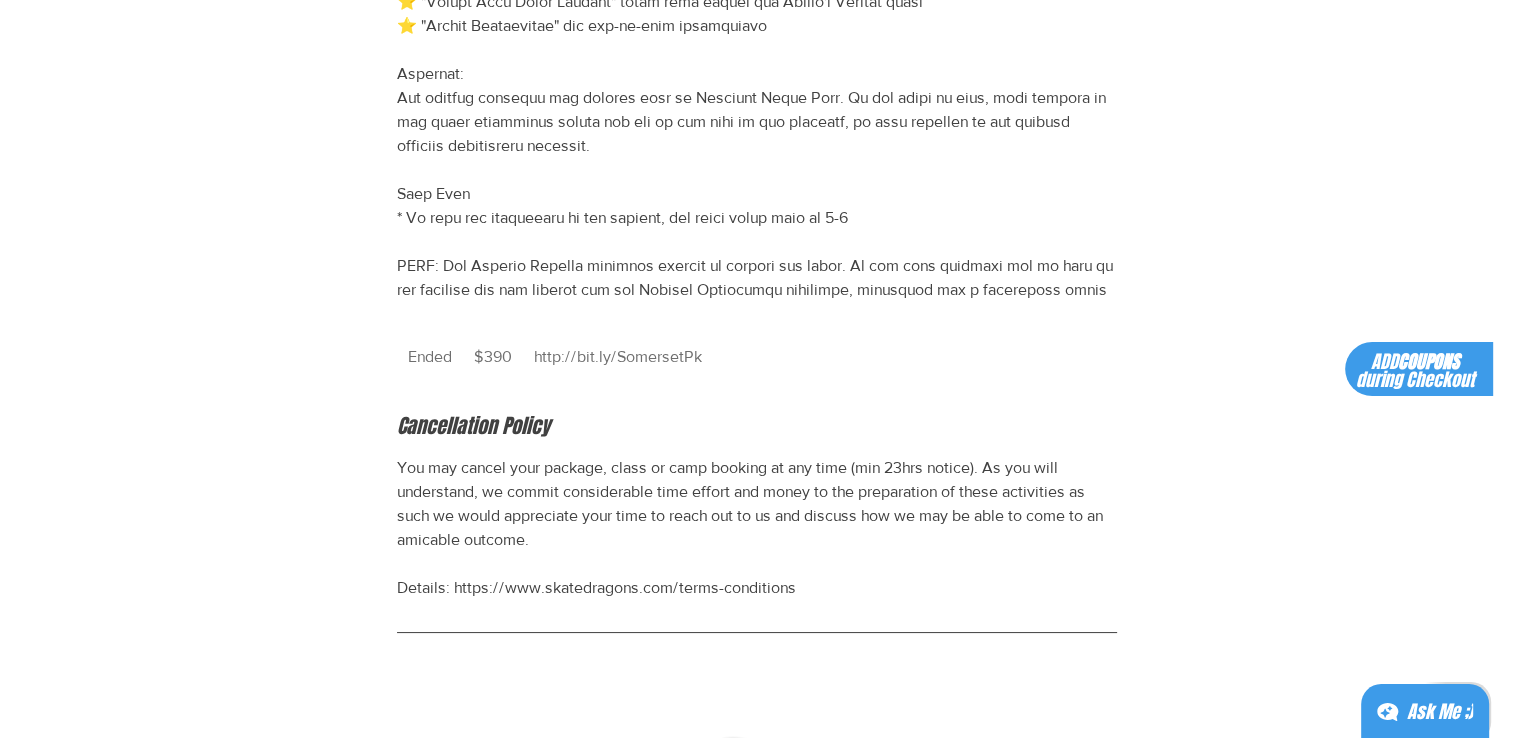 click on "http://bit.ly/SomersetPk" at bounding box center [618, 357] 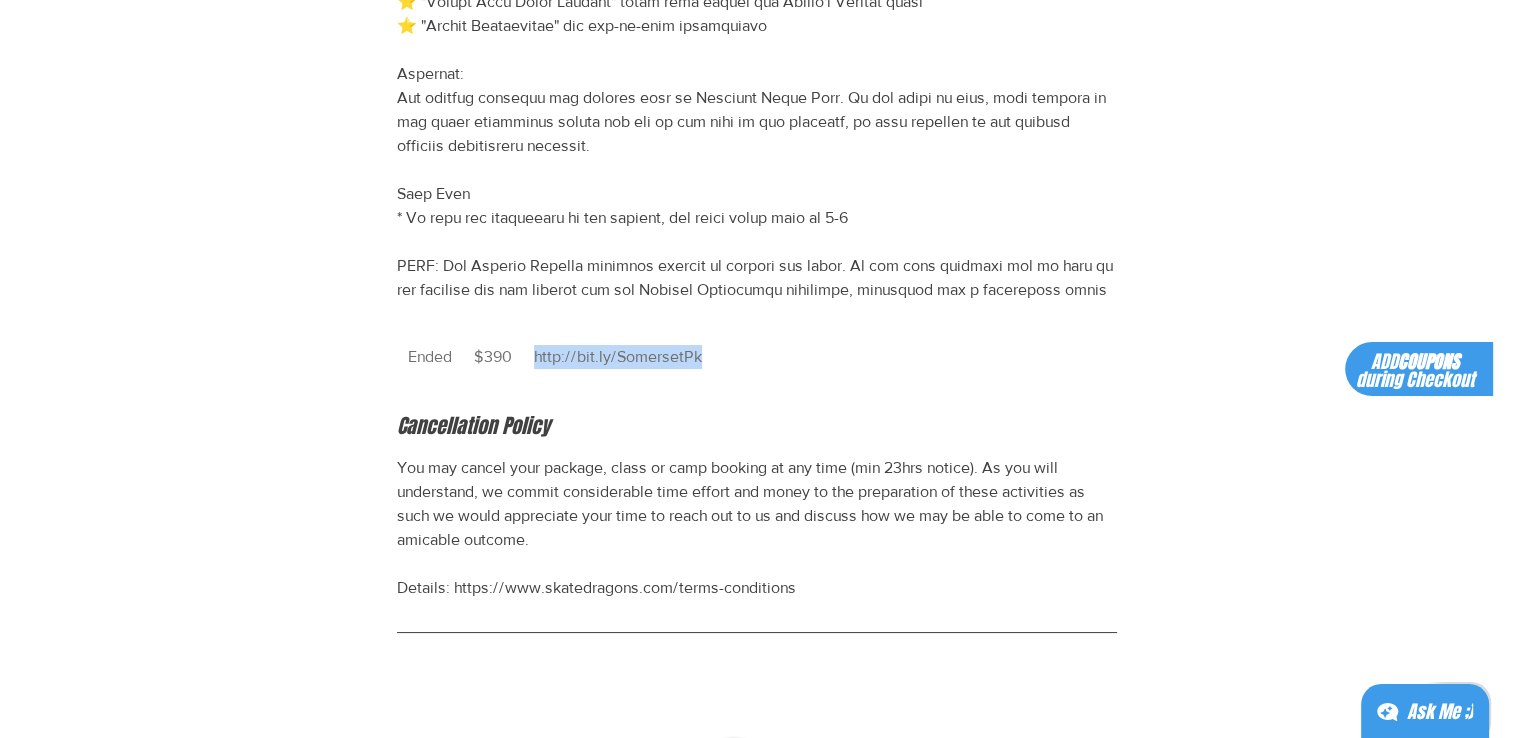 drag, startPoint x: 532, startPoint y: 381, endPoint x: 701, endPoint y: 379, distance: 169.01184 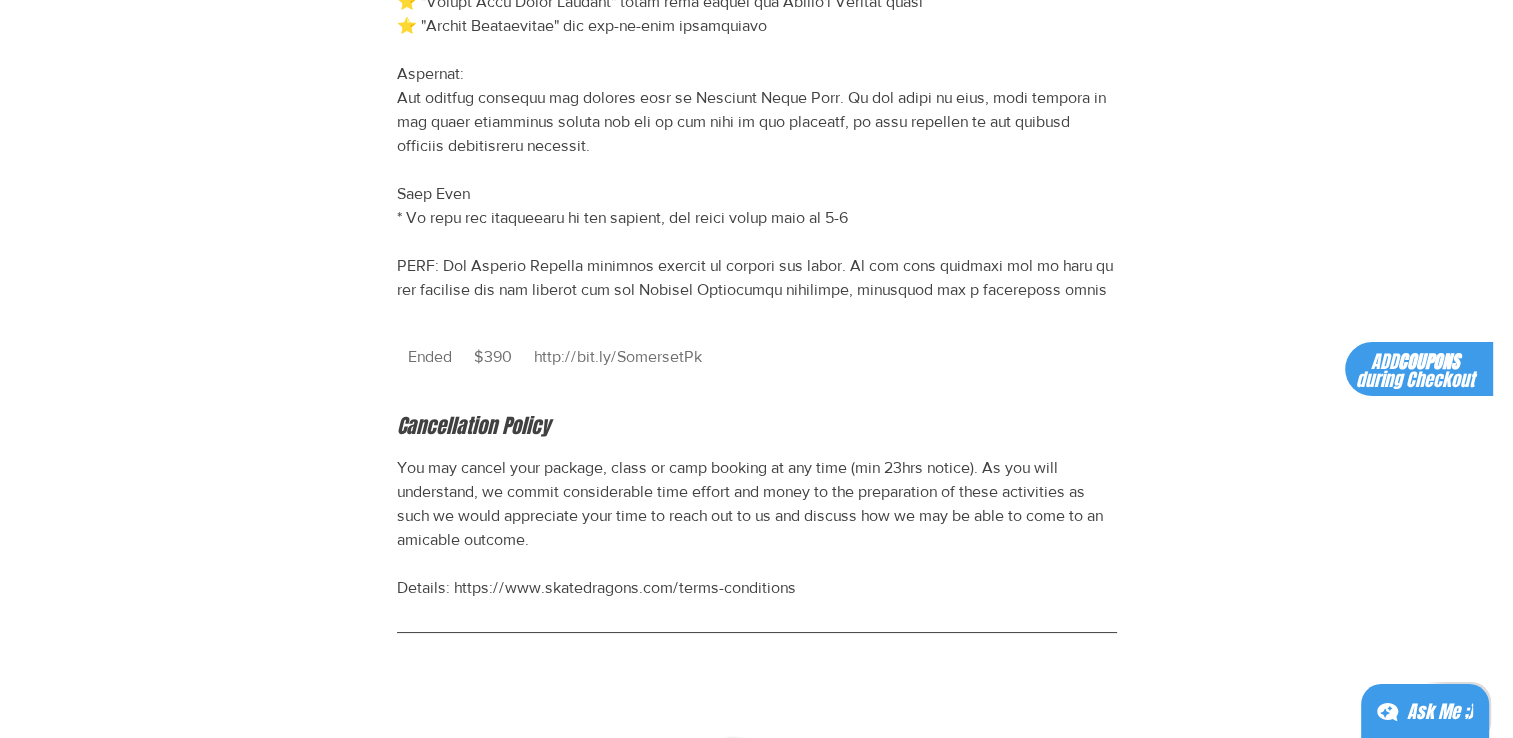click on "Cancellation Policy You may cancel your package, class or camp booking at any time (min 23hrs notice). As you will understand, we commit considerable time effort and money to the preparation of these activities as such we would appreciate your time to reach out to us and discuss how we may be able to come to an amicable outcome.
Details: https://www.skatedragons.com/terms-conditions" at bounding box center (757, 506) 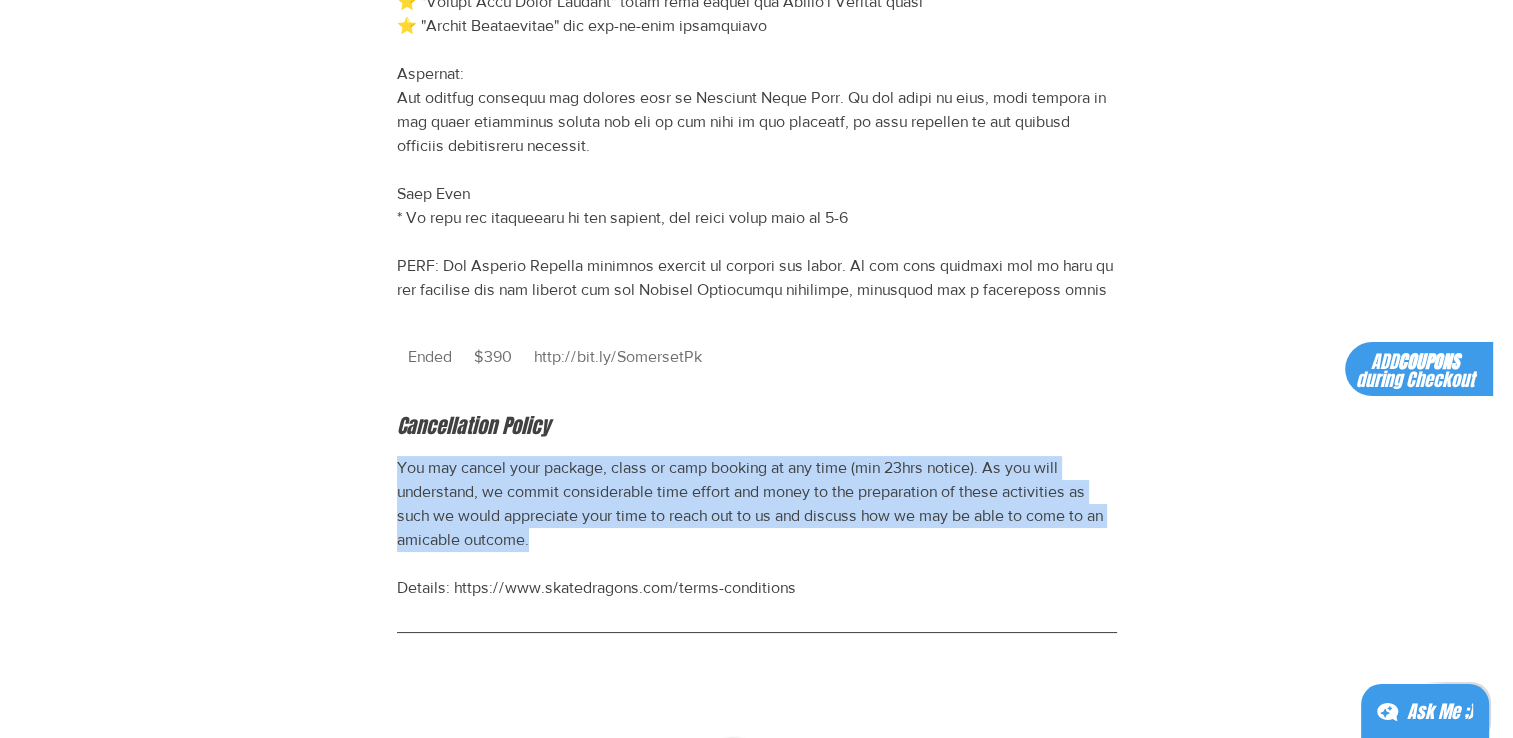 drag, startPoint x: 398, startPoint y: 498, endPoint x: 551, endPoint y: 562, distance: 165.84631 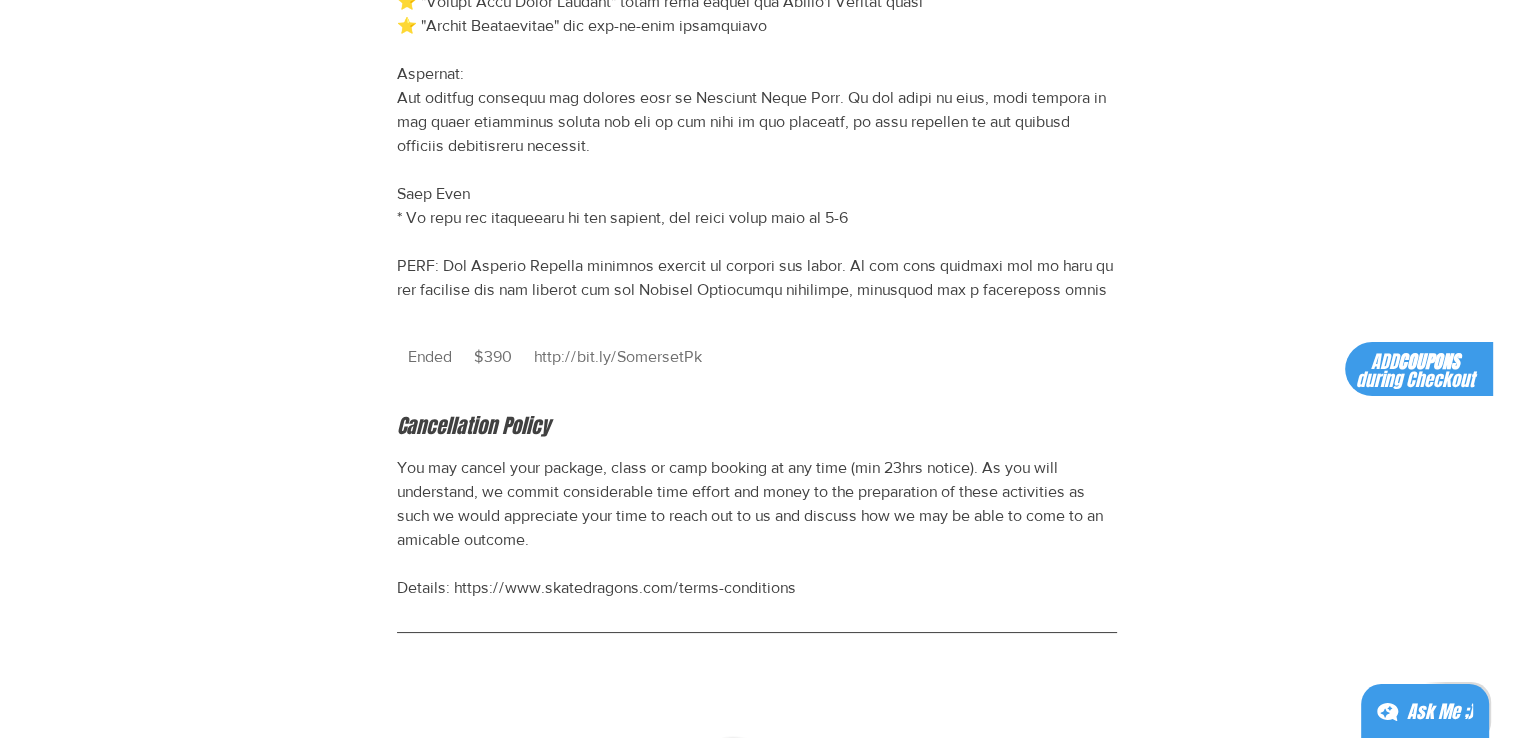 click on "Ended Ended" at bounding box center (430, 357) 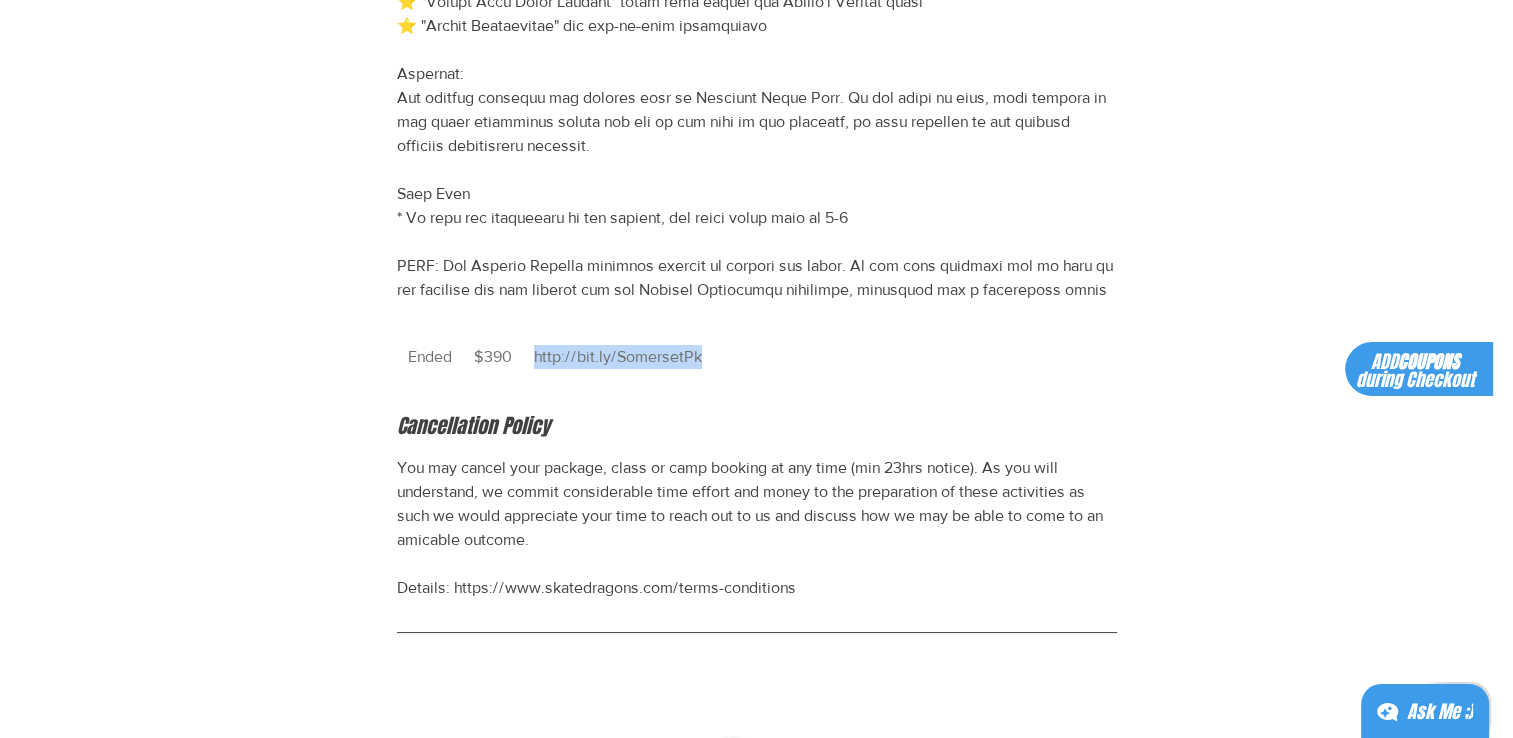 drag, startPoint x: 534, startPoint y: 374, endPoint x: 704, endPoint y: 392, distance: 170.95029 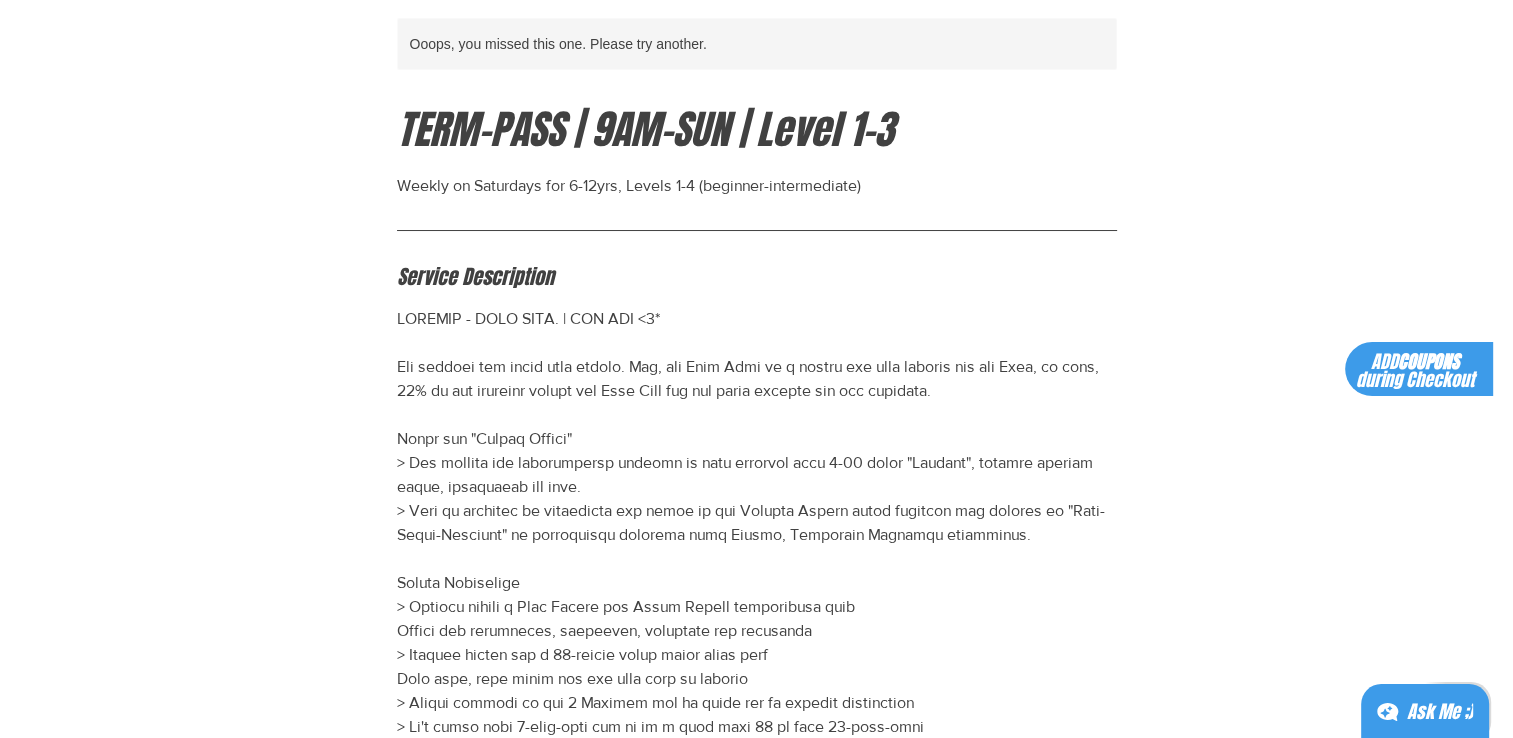 scroll, scrollTop: 0, scrollLeft: 0, axis: both 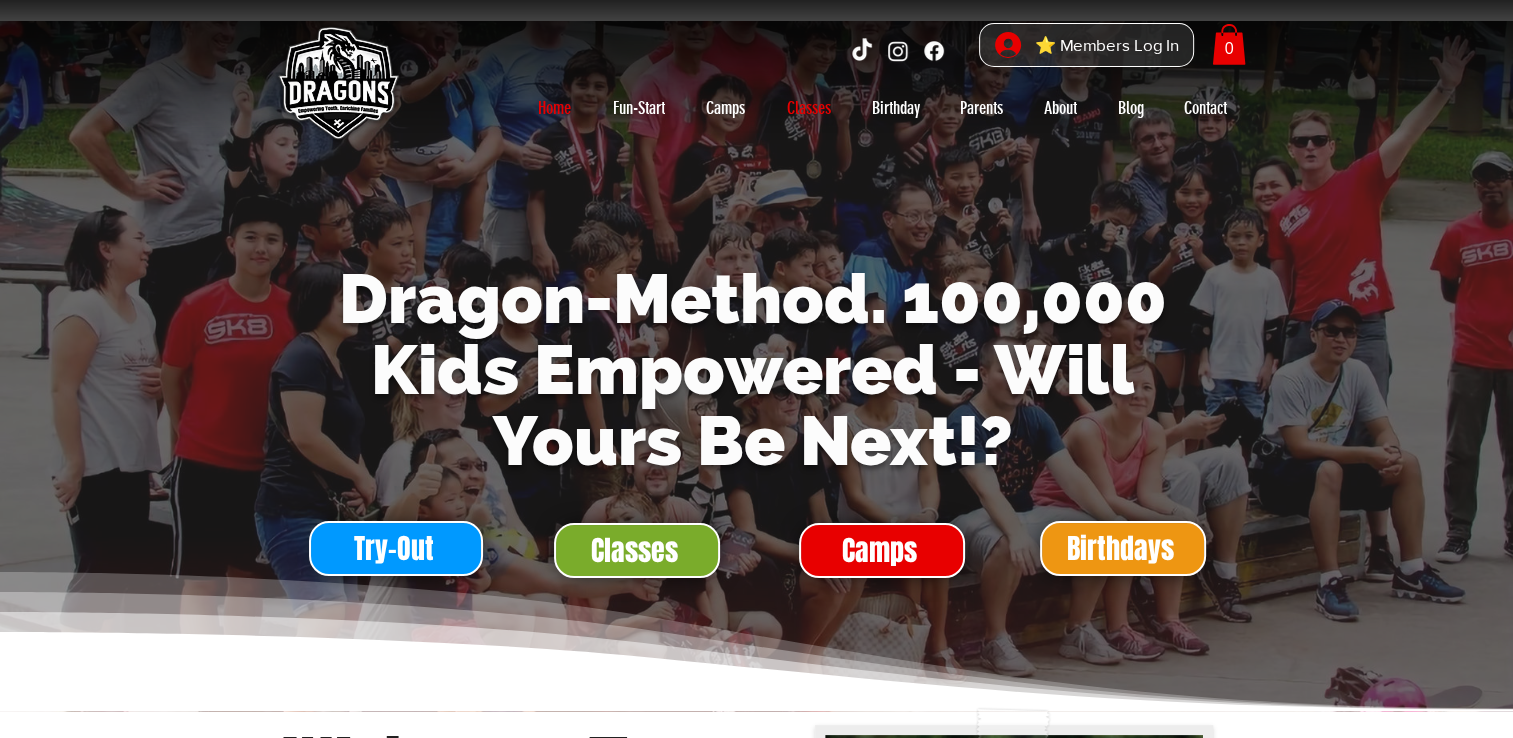 click on "Classes" at bounding box center (809, 108) 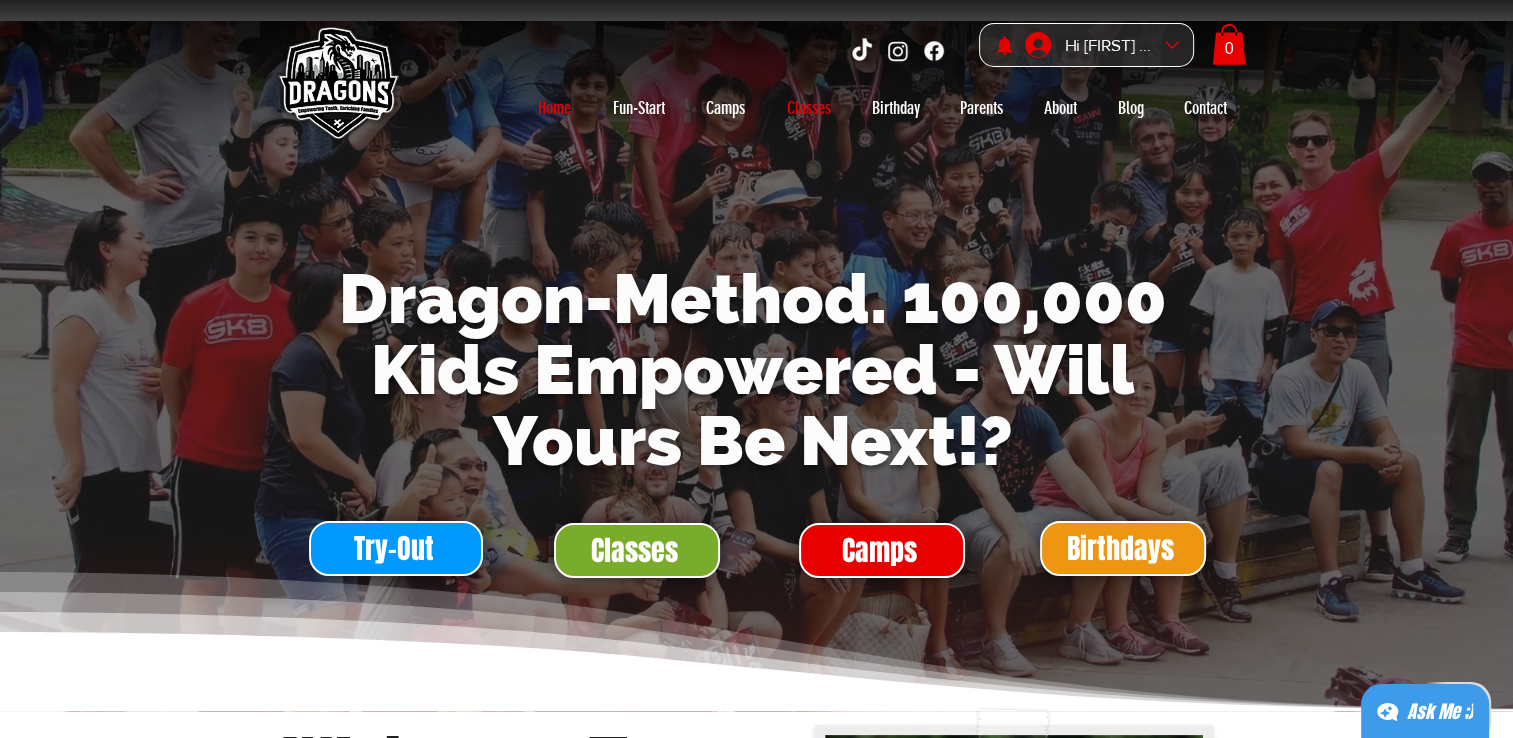 click on "Classes" at bounding box center [809, 108] 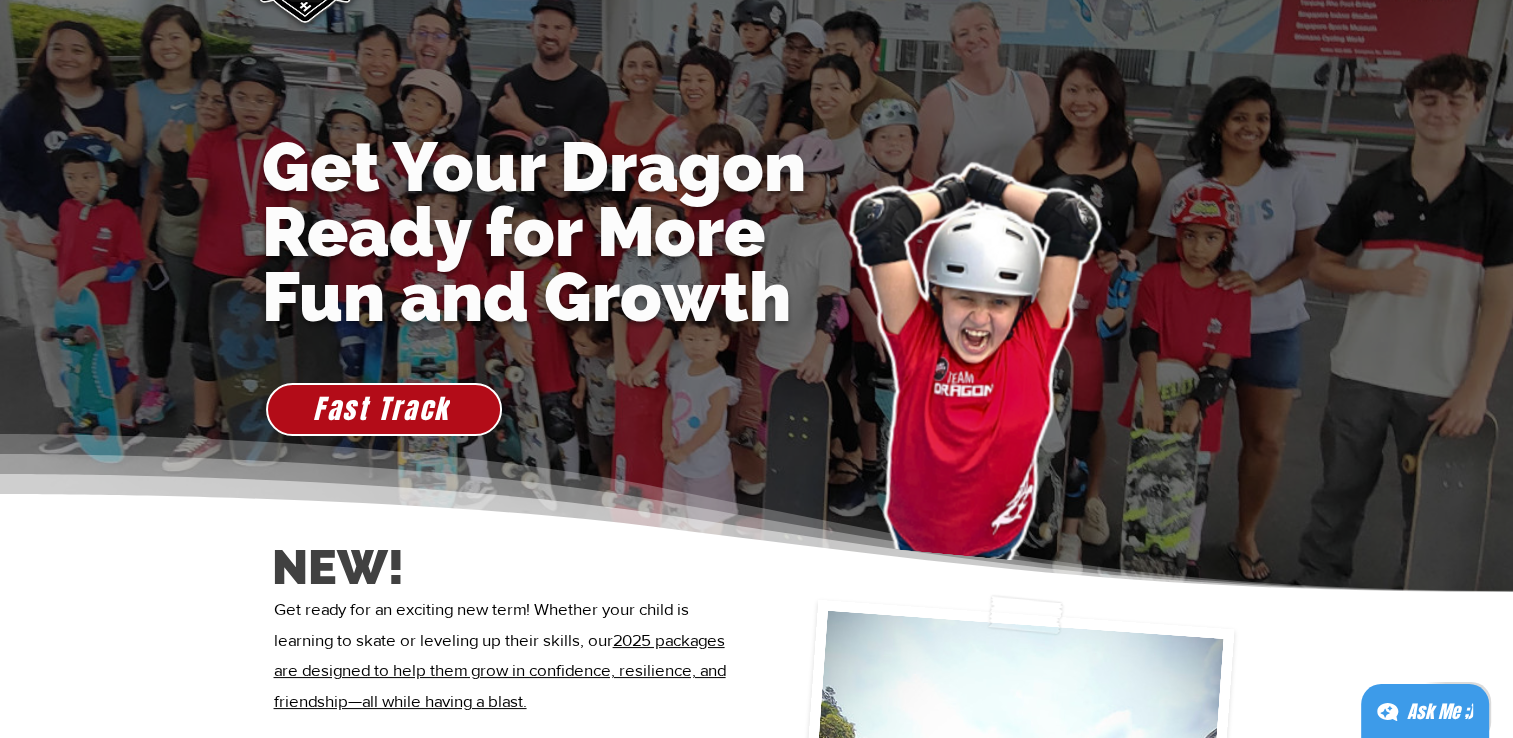 scroll, scrollTop: 0, scrollLeft: 0, axis: both 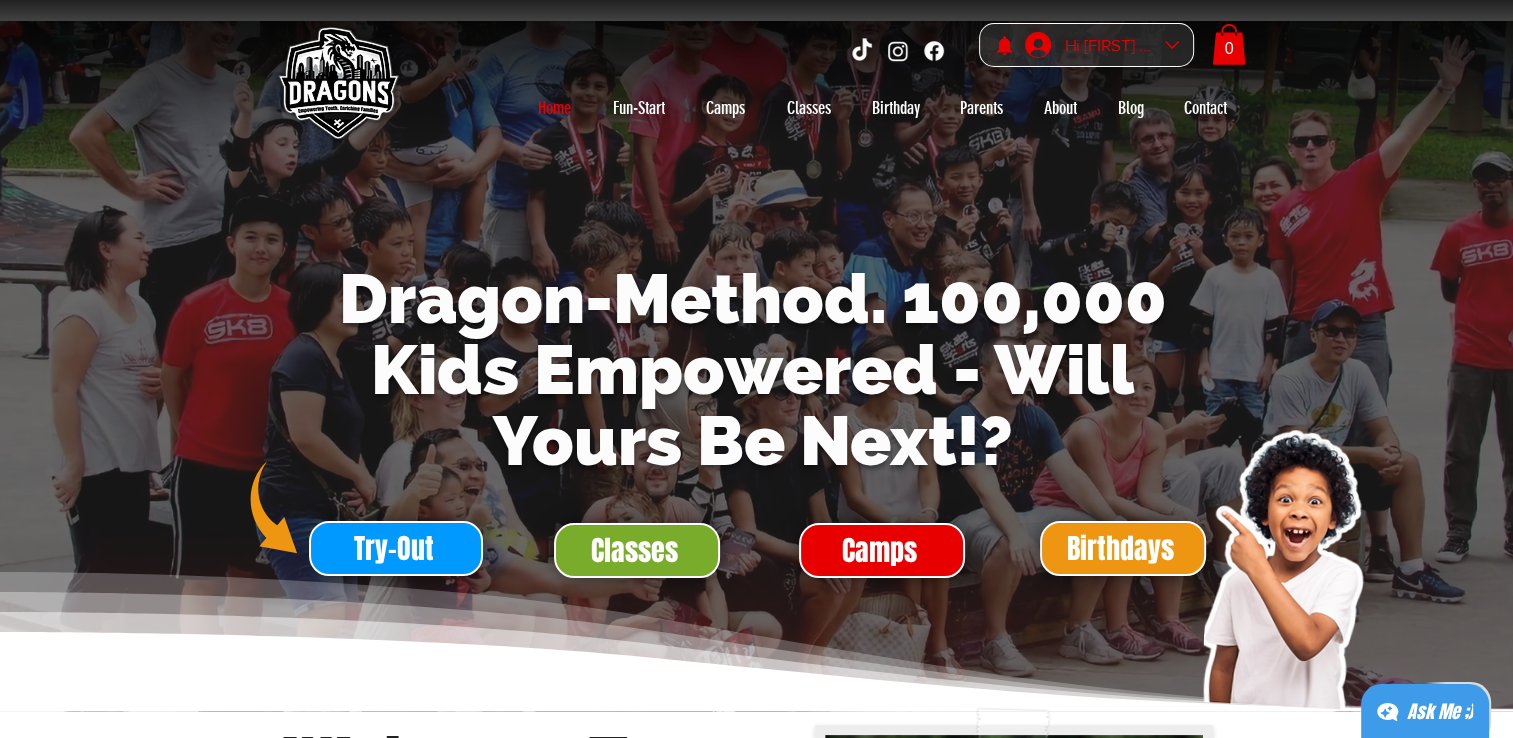 click on "Hi   Yulong Liu" at bounding box center (1108, 45) 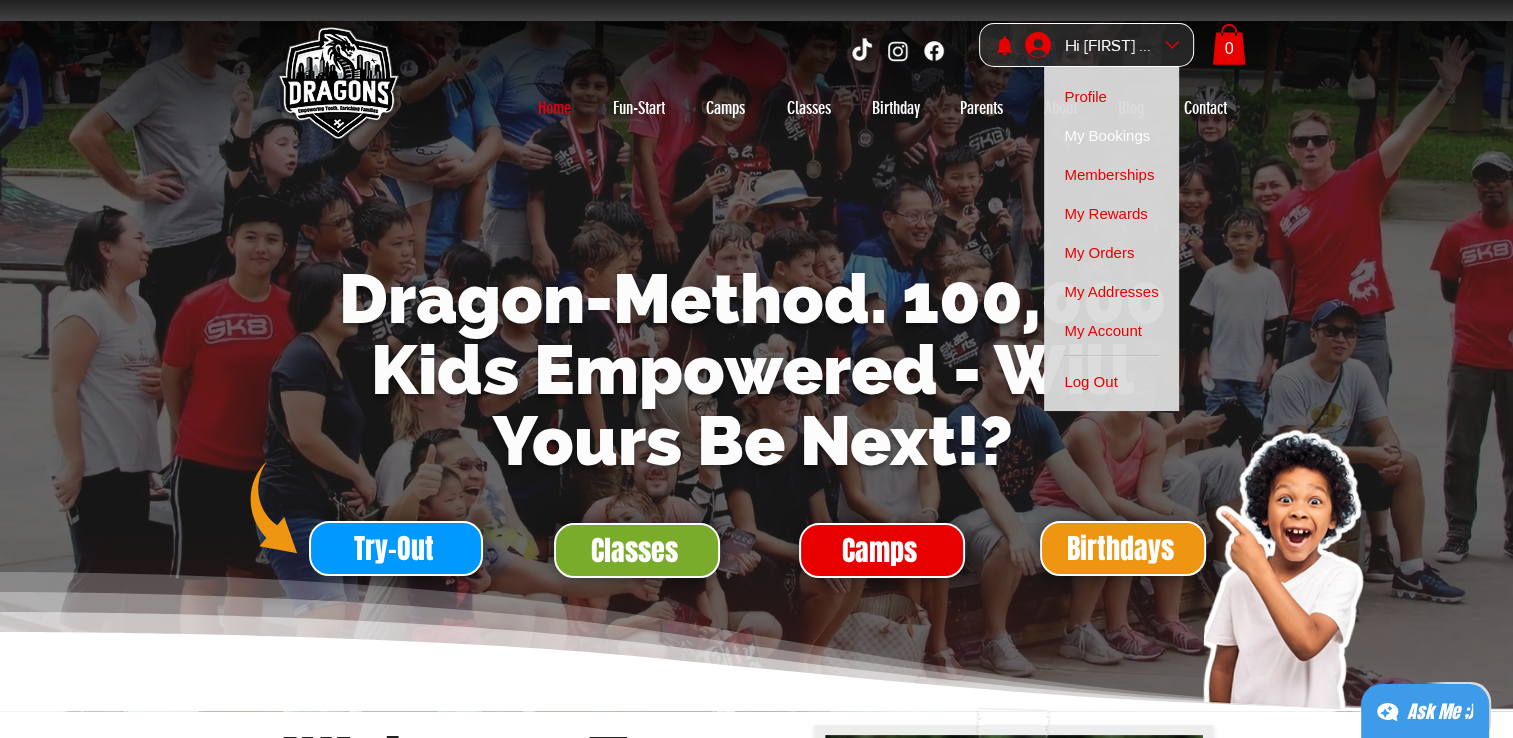 click on "My Bookings" at bounding box center [1107, 135] 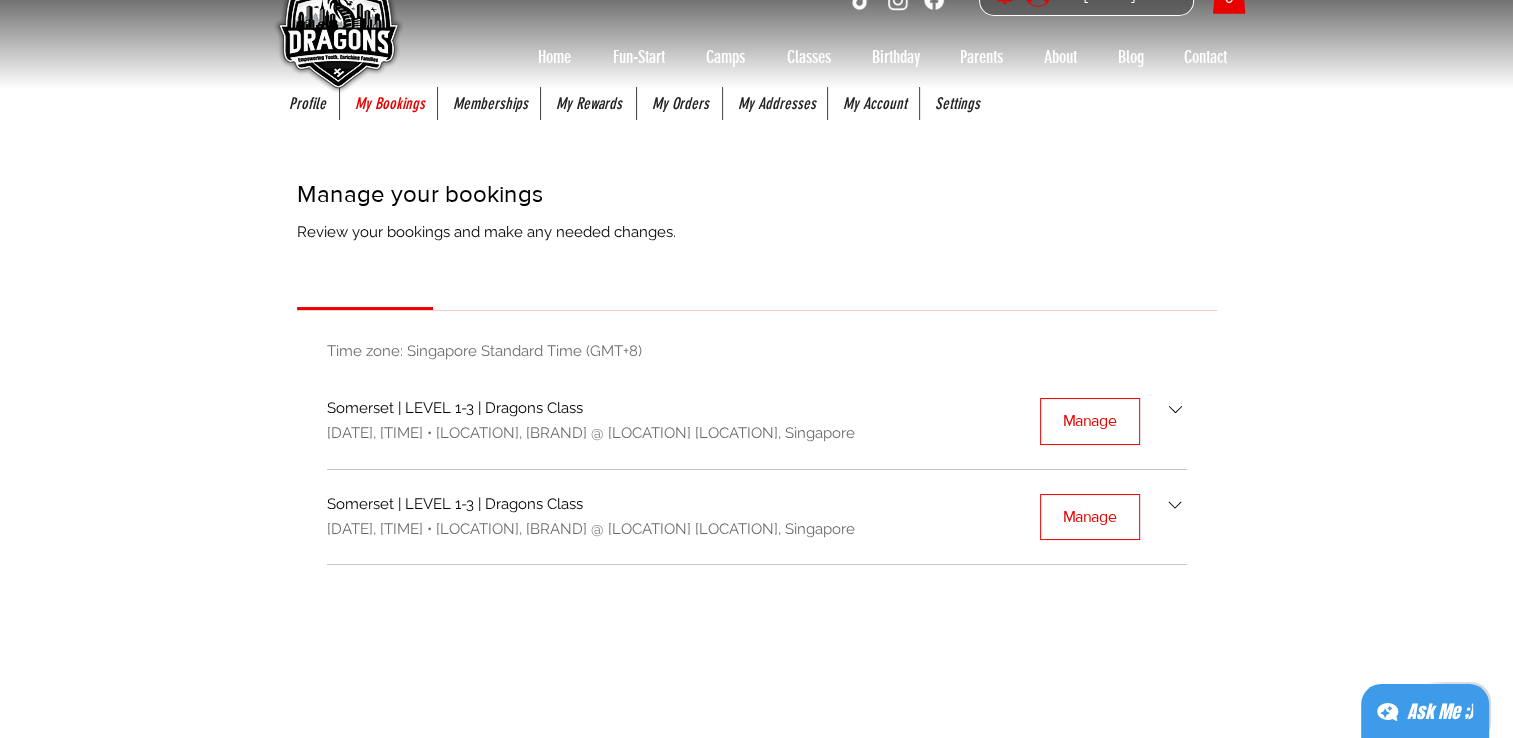 scroll, scrollTop: 100, scrollLeft: 0, axis: vertical 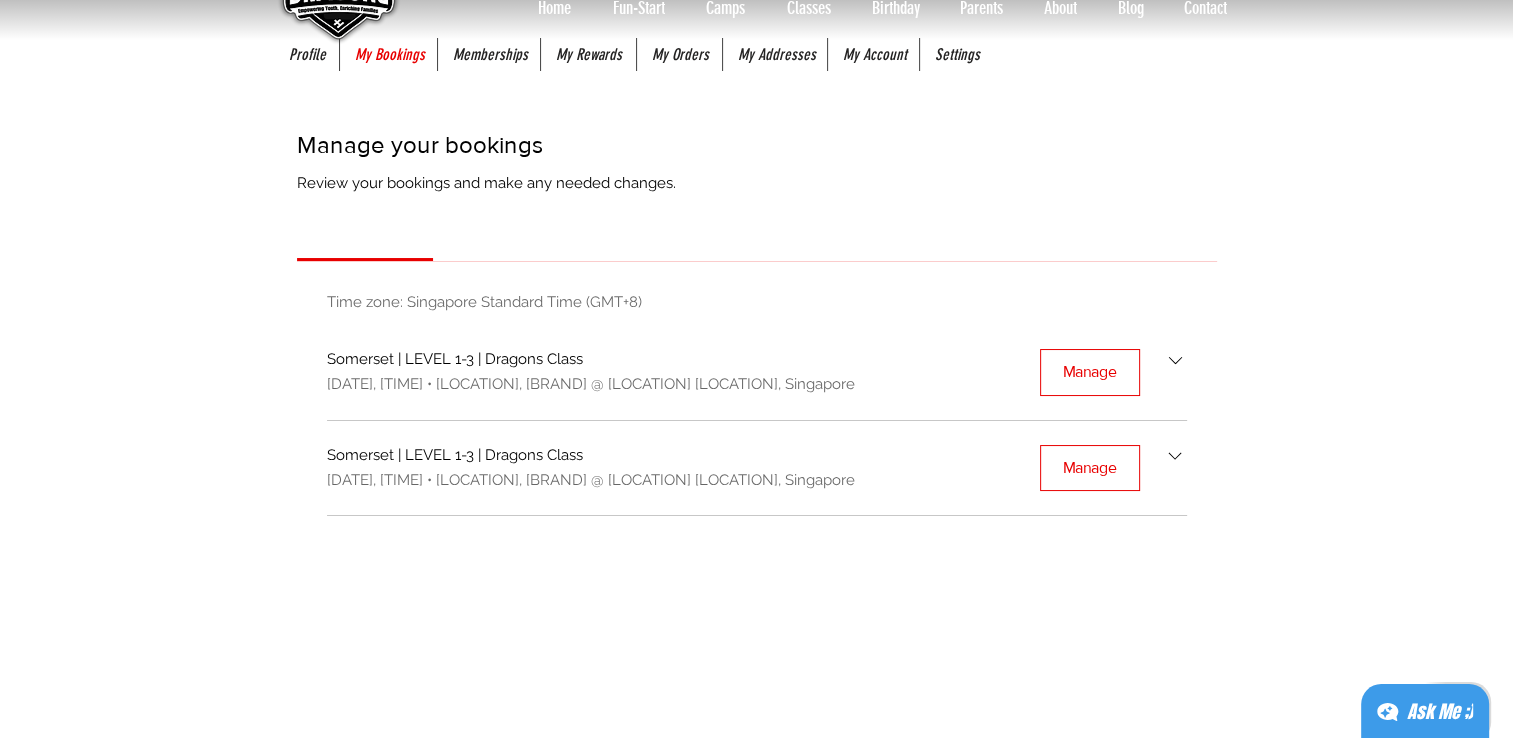 click at bounding box center (1175, 360) 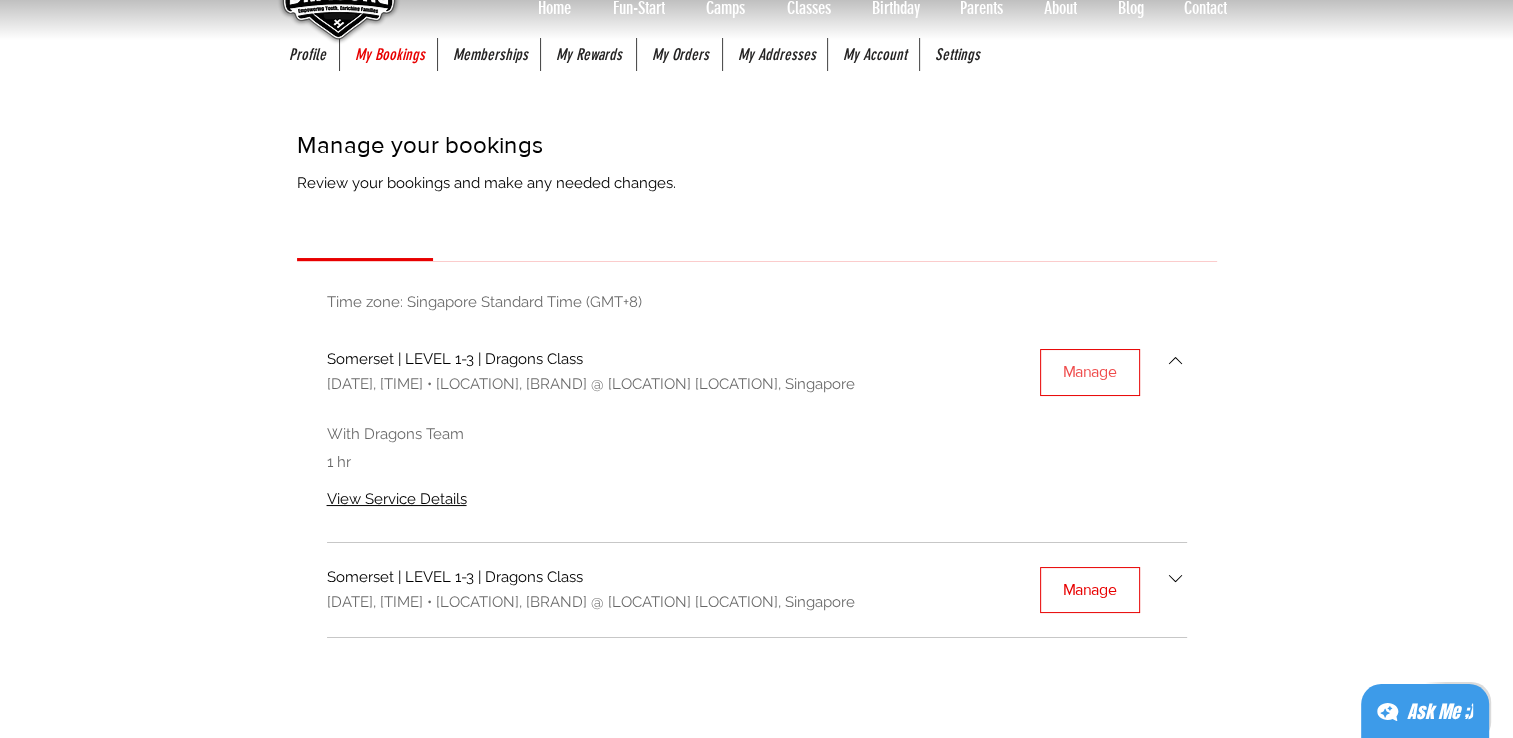 click on "Manage" at bounding box center [1090, 372] 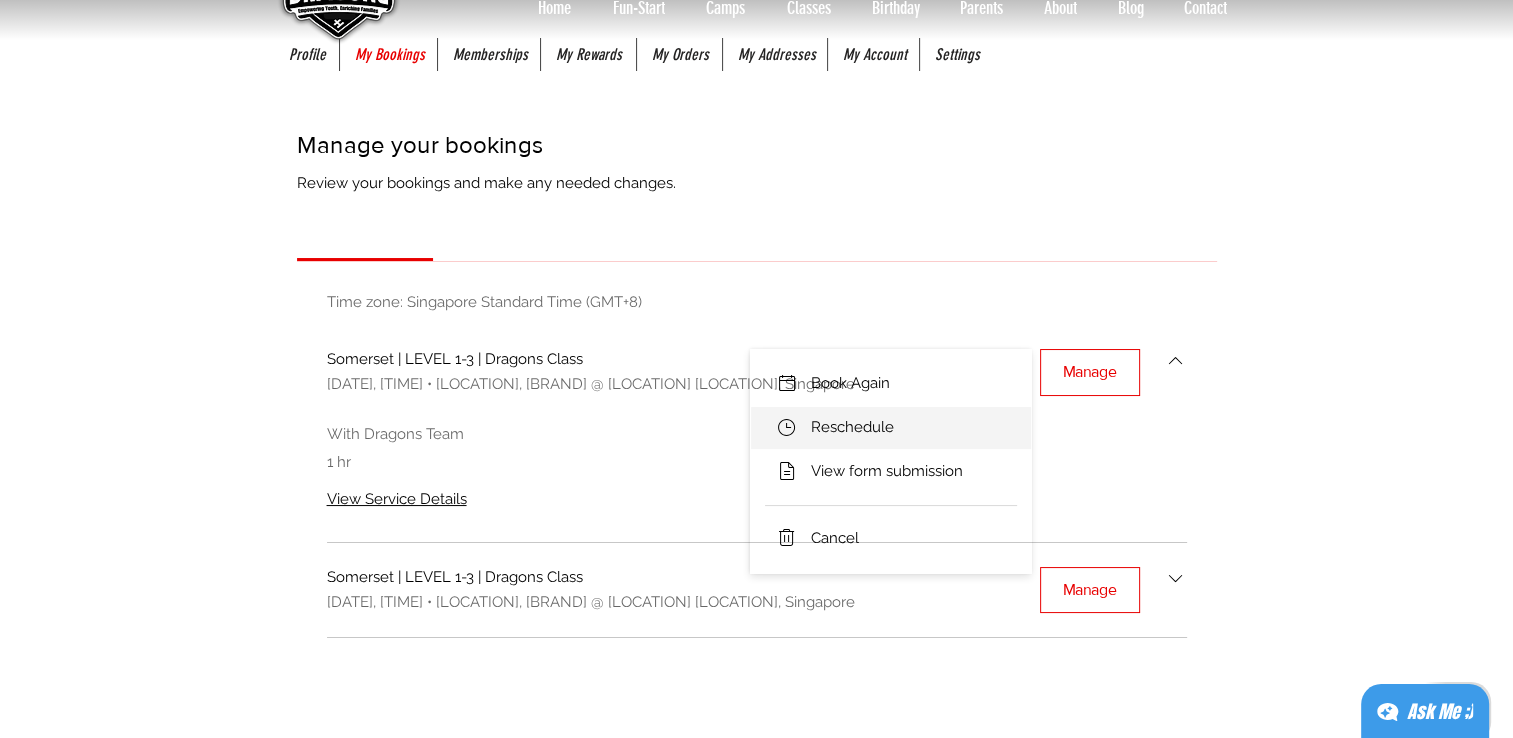 click on "Reschedule" at bounding box center [852, 427] 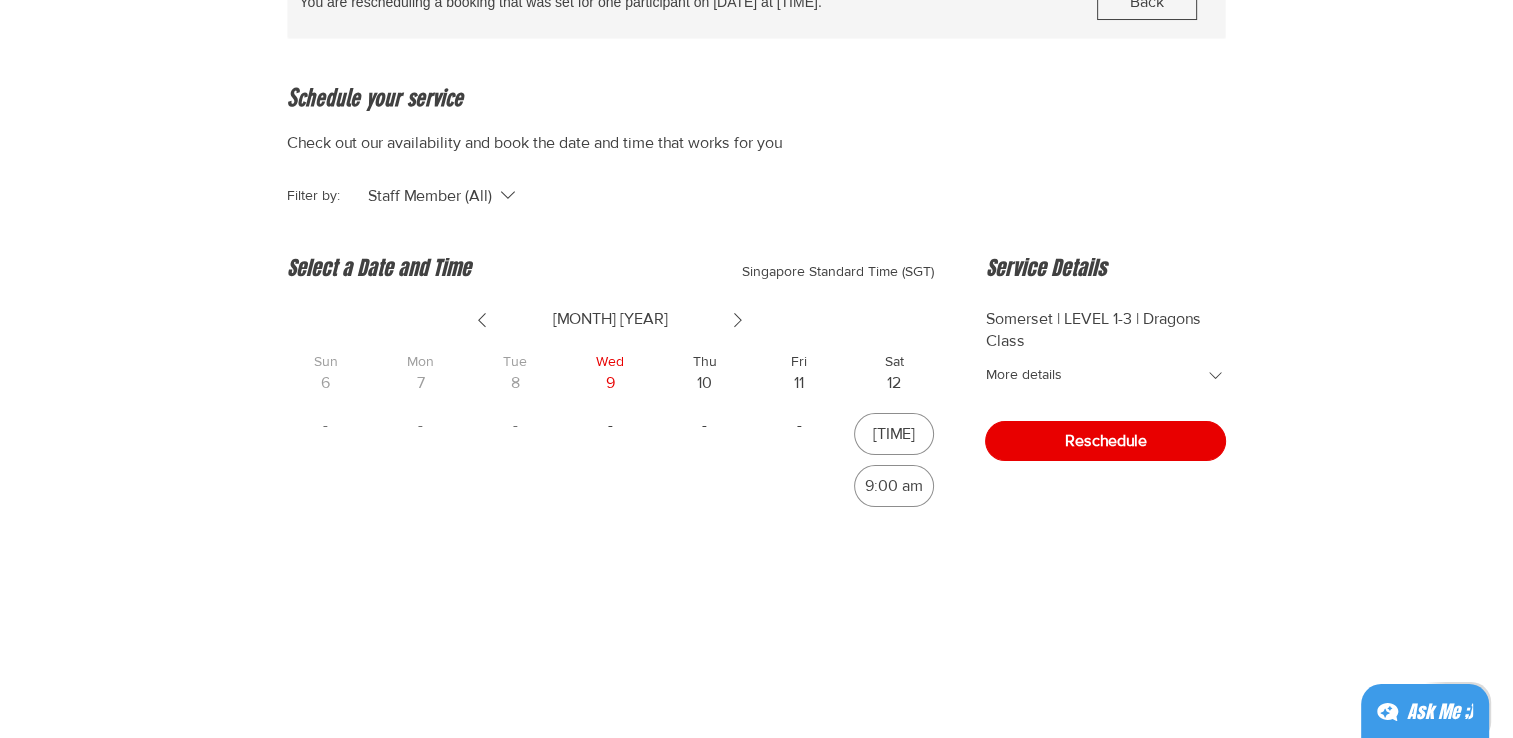 scroll, scrollTop: 300, scrollLeft: 0, axis: vertical 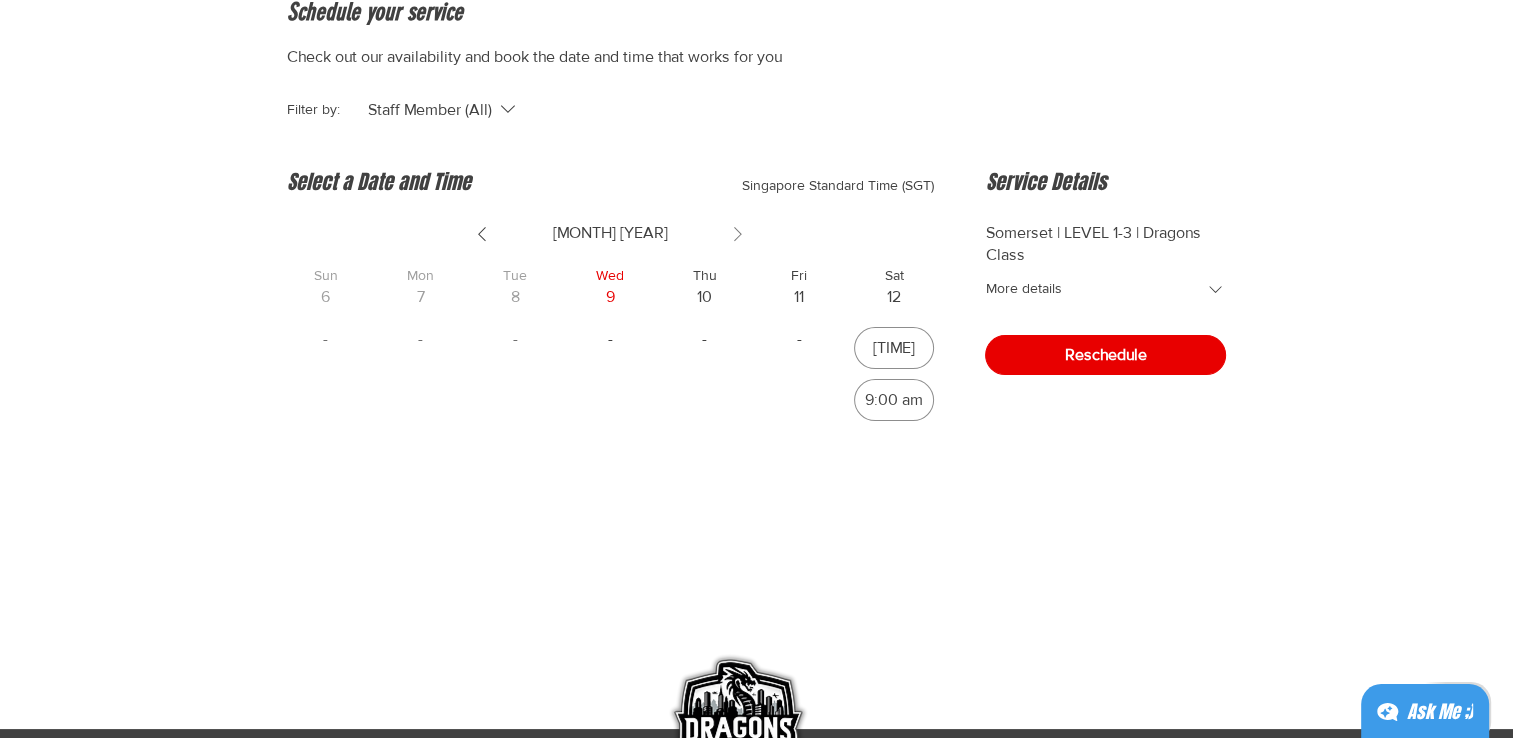 click at bounding box center [738, 234] 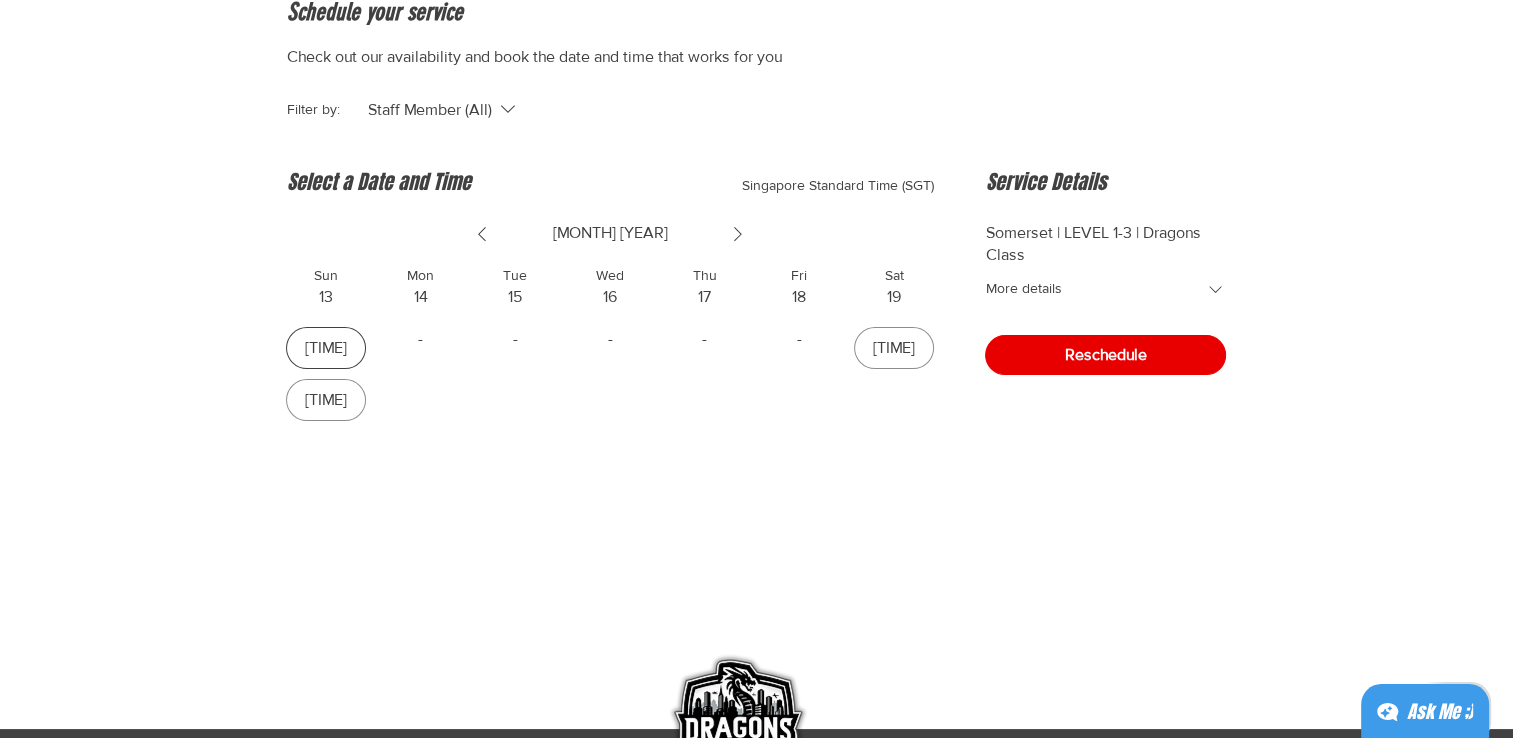 click on "8:00 am" at bounding box center [326, 348] 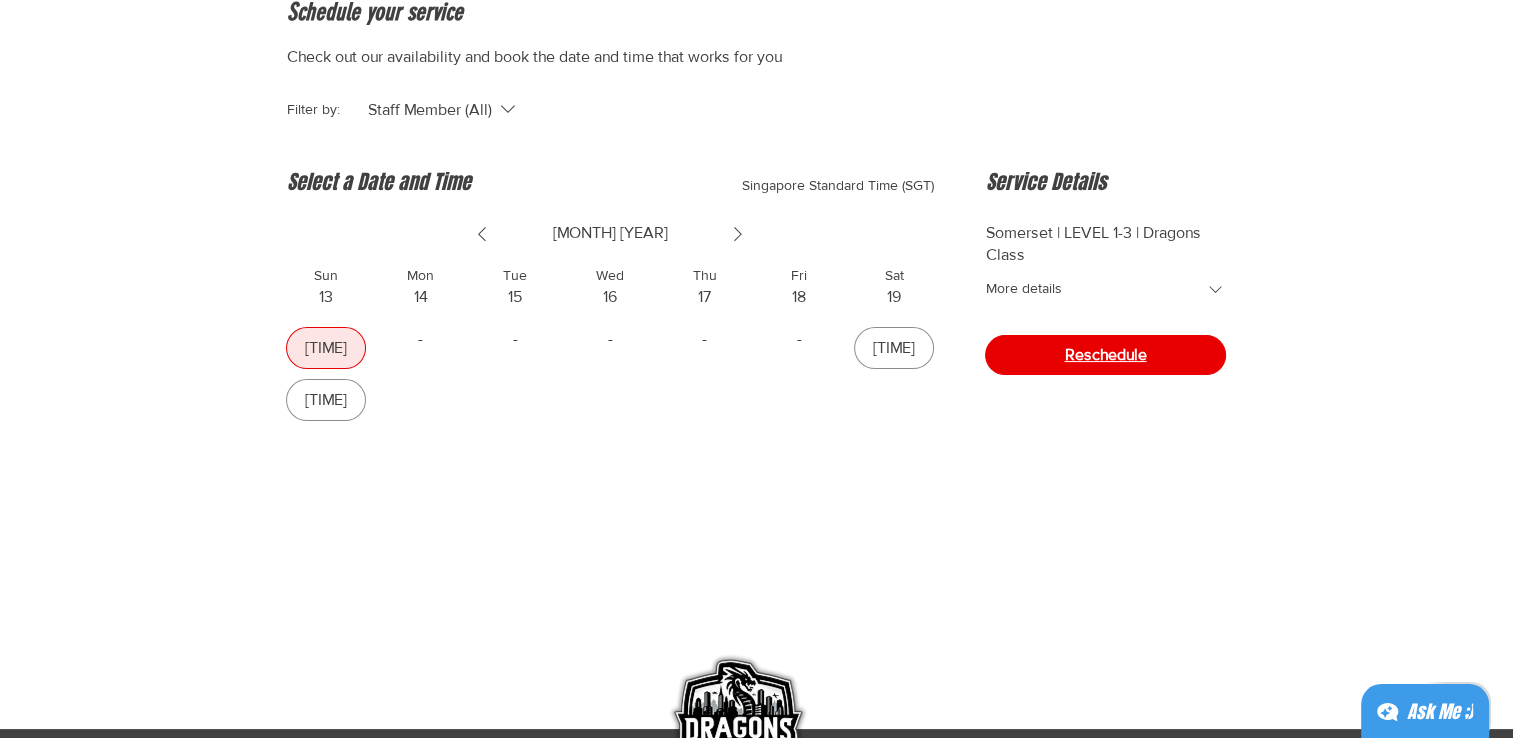 click on "Reschedule" at bounding box center (1105, 355) 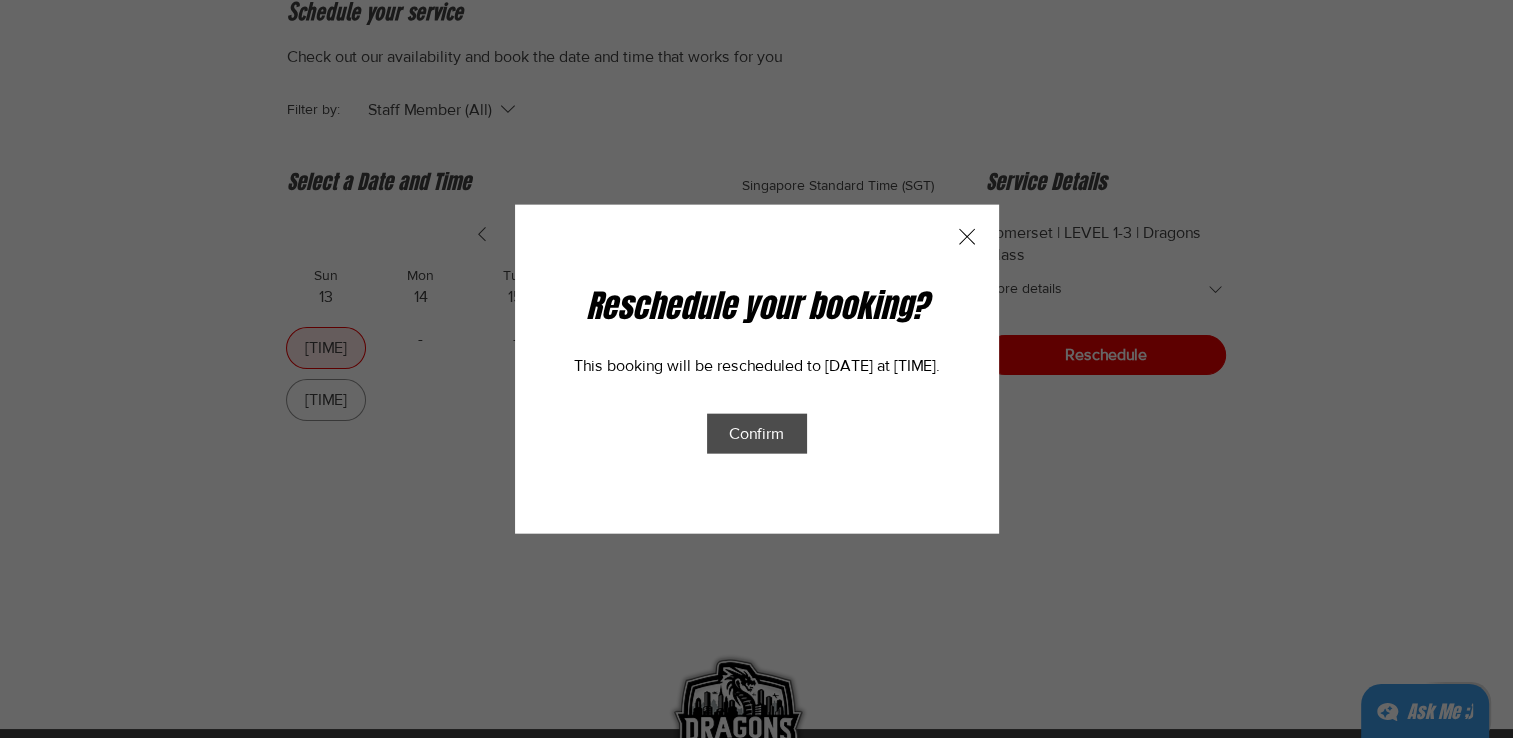click on "Confirm" at bounding box center (756, 432) 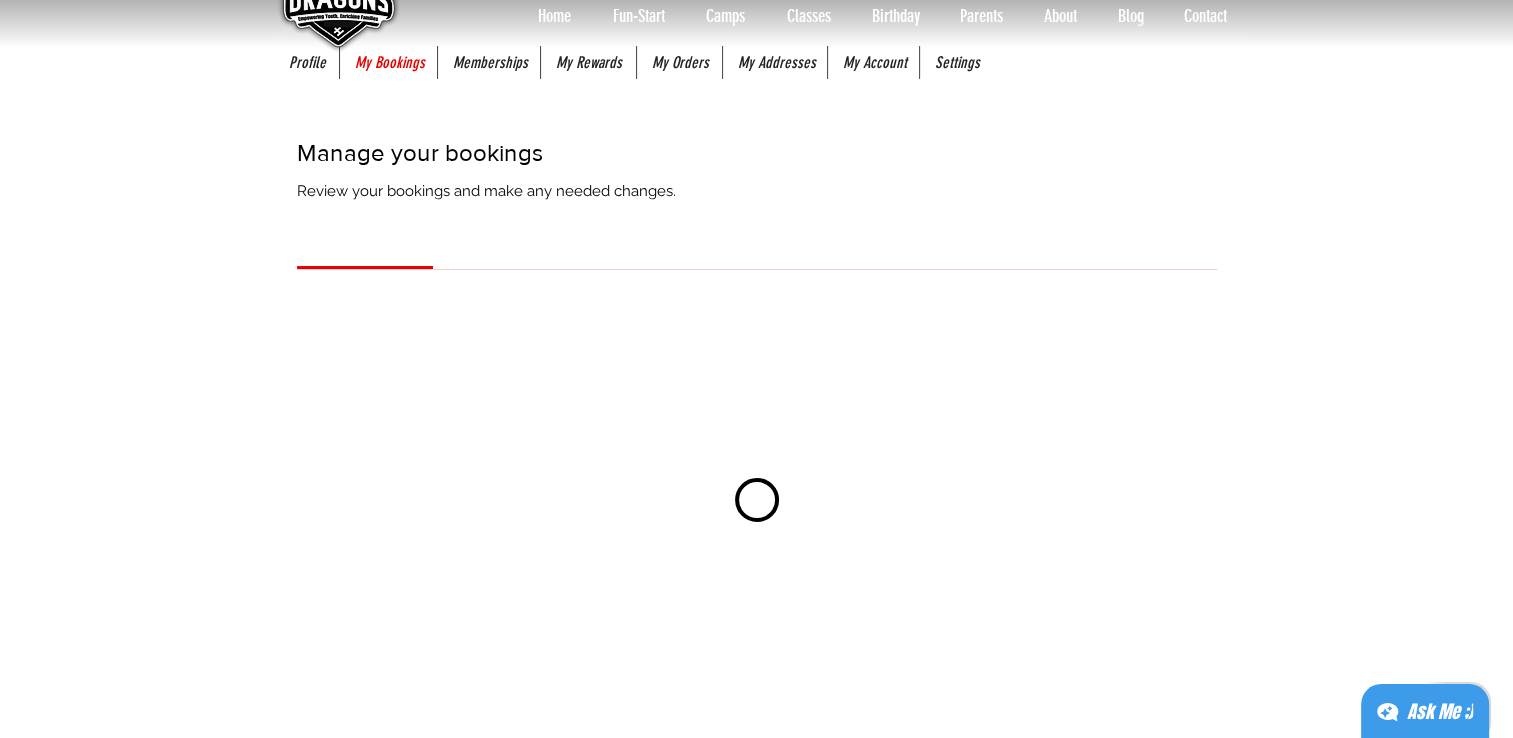 scroll, scrollTop: 0, scrollLeft: 0, axis: both 